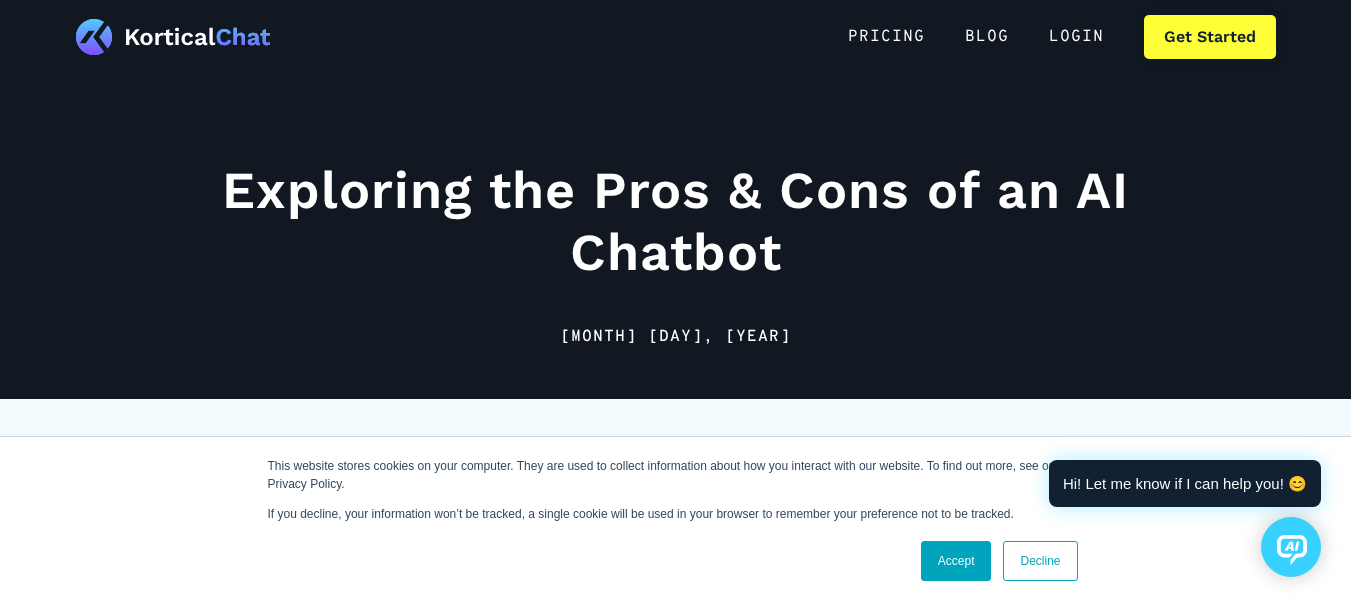 scroll, scrollTop: 0, scrollLeft: 0, axis: both 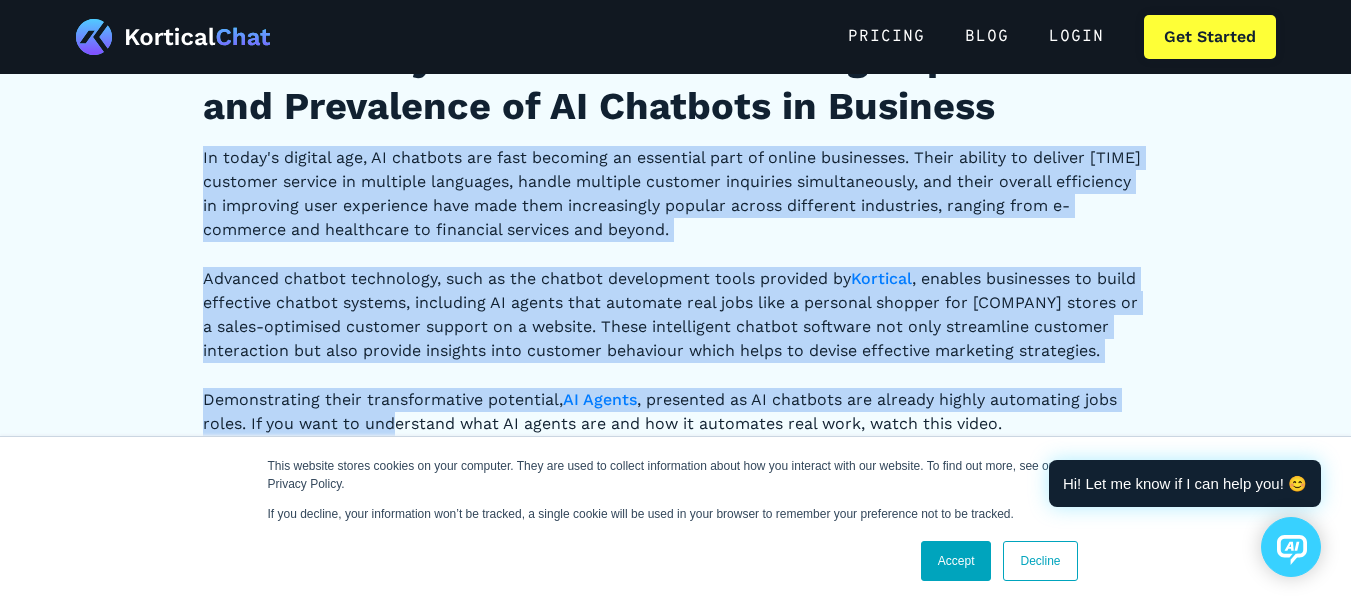 drag, startPoint x: 199, startPoint y: 130, endPoint x: 395, endPoint y: 419, distance: 349.1948 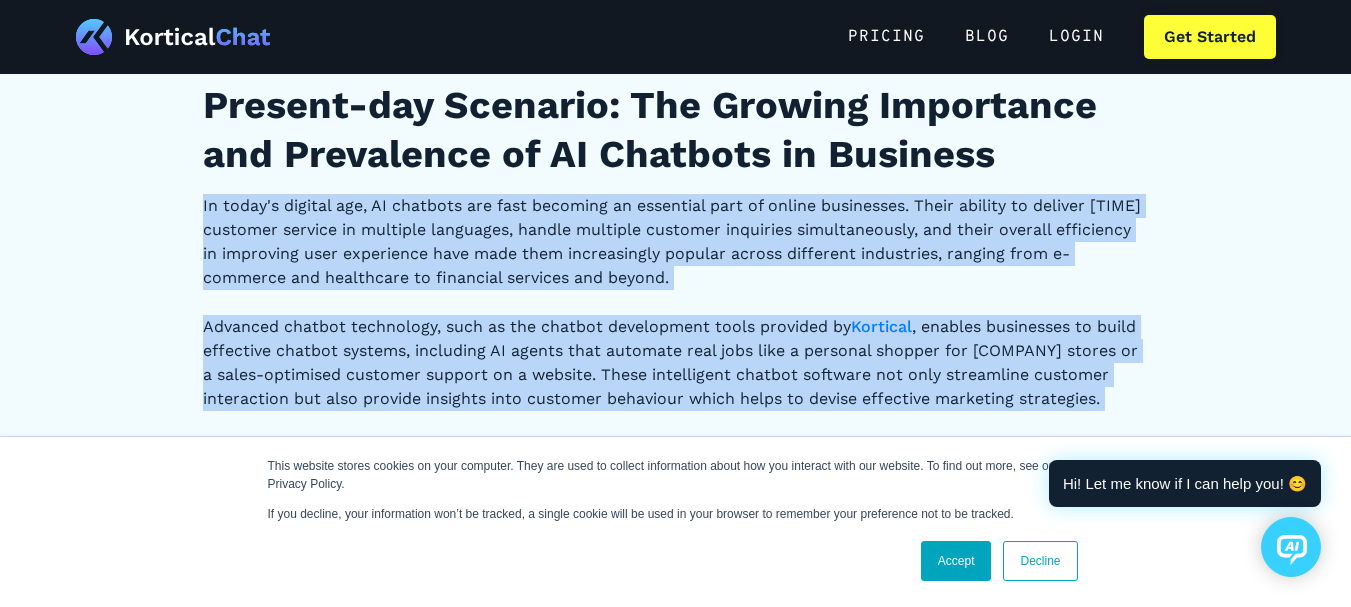 scroll, scrollTop: 1636, scrollLeft: 0, axis: vertical 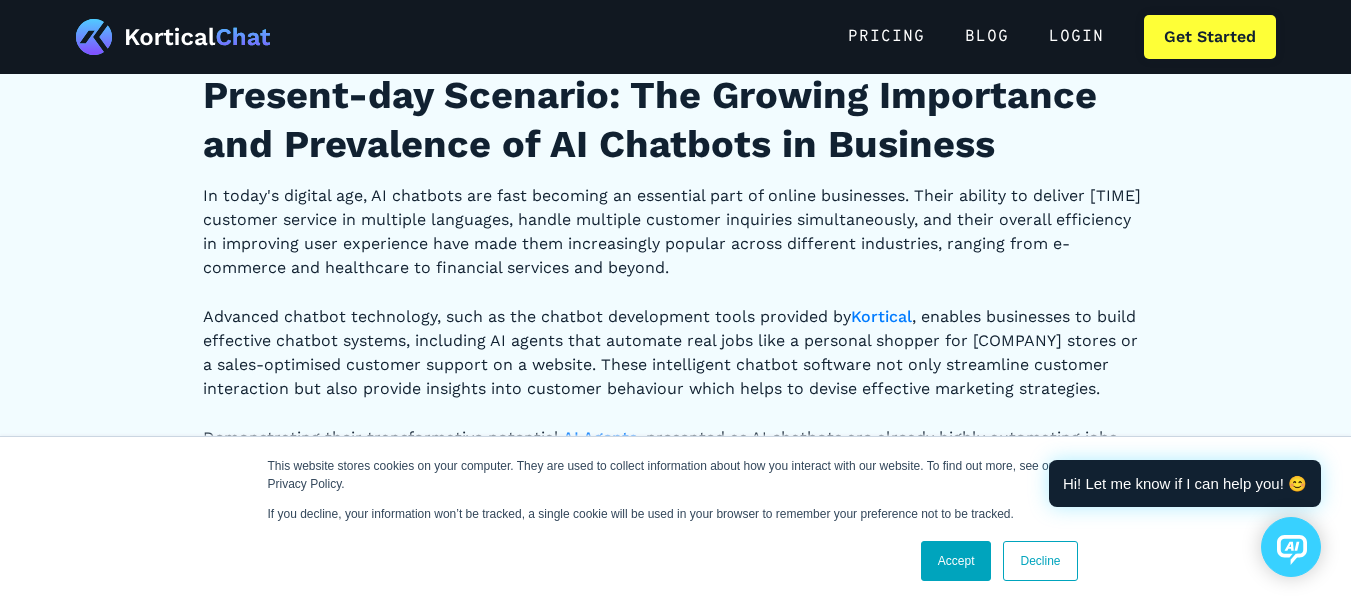 click on "Present-day Scenario: The Growing Importance and Prevalence of AI Chatbots in Business" at bounding box center (676, 120) 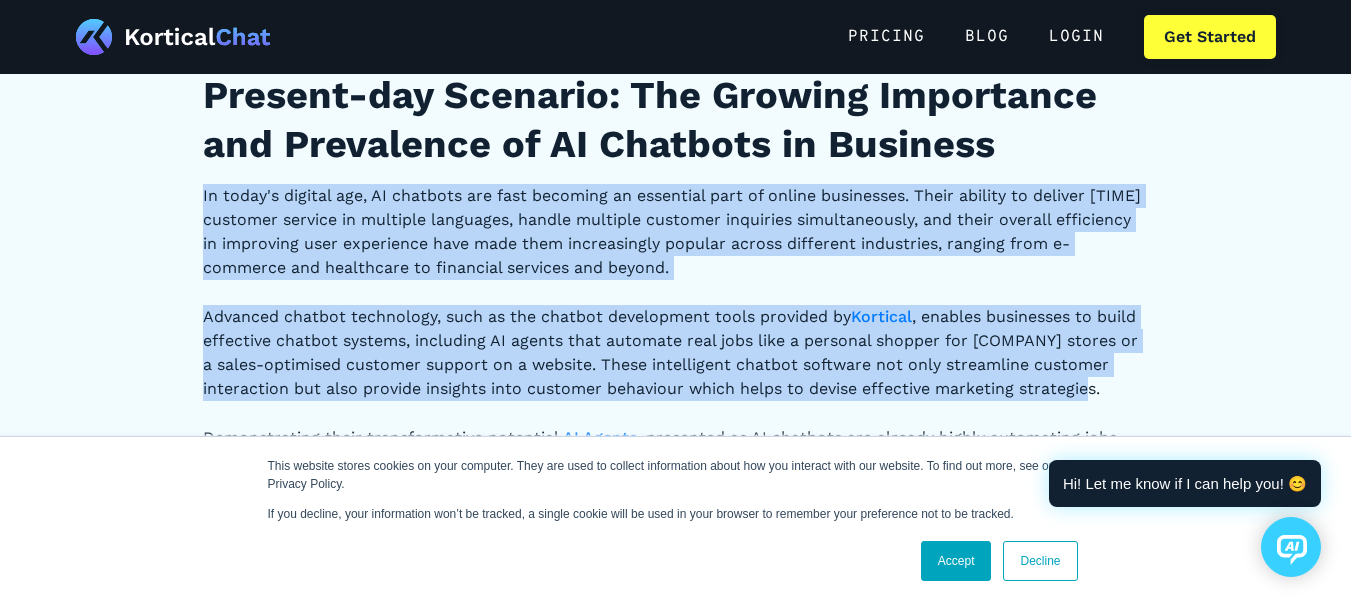 drag, startPoint x: 193, startPoint y: 174, endPoint x: 1193, endPoint y: 357, distance: 1016.6066 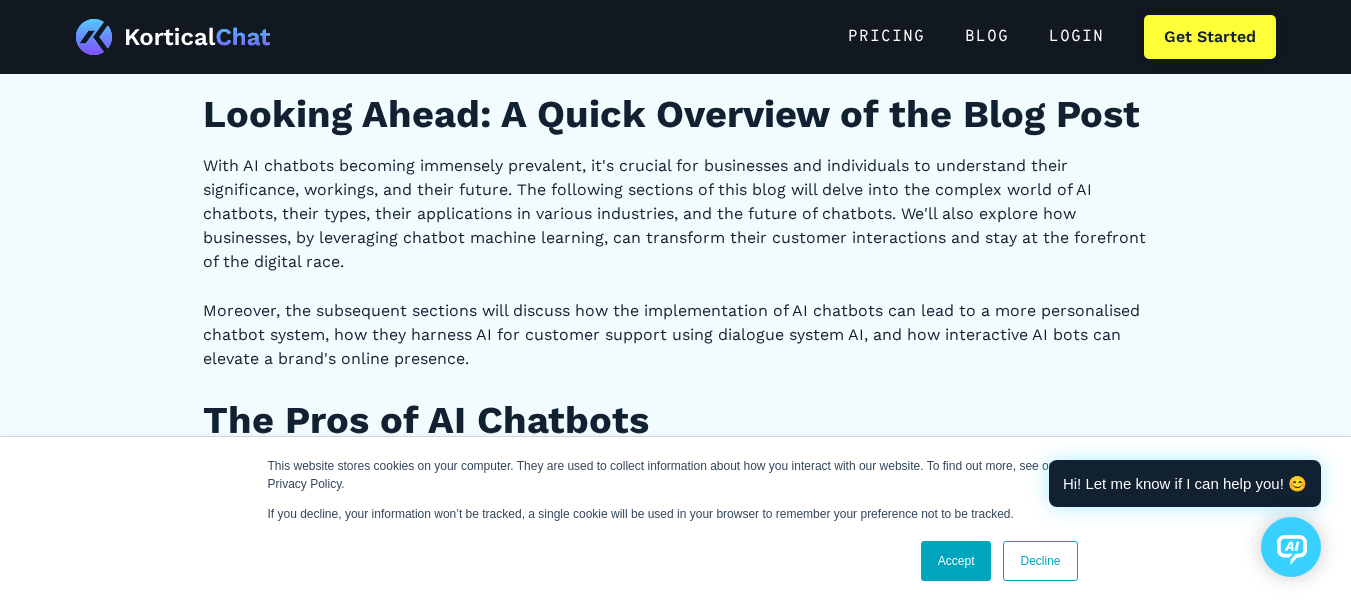 scroll, scrollTop: 2642, scrollLeft: 0, axis: vertical 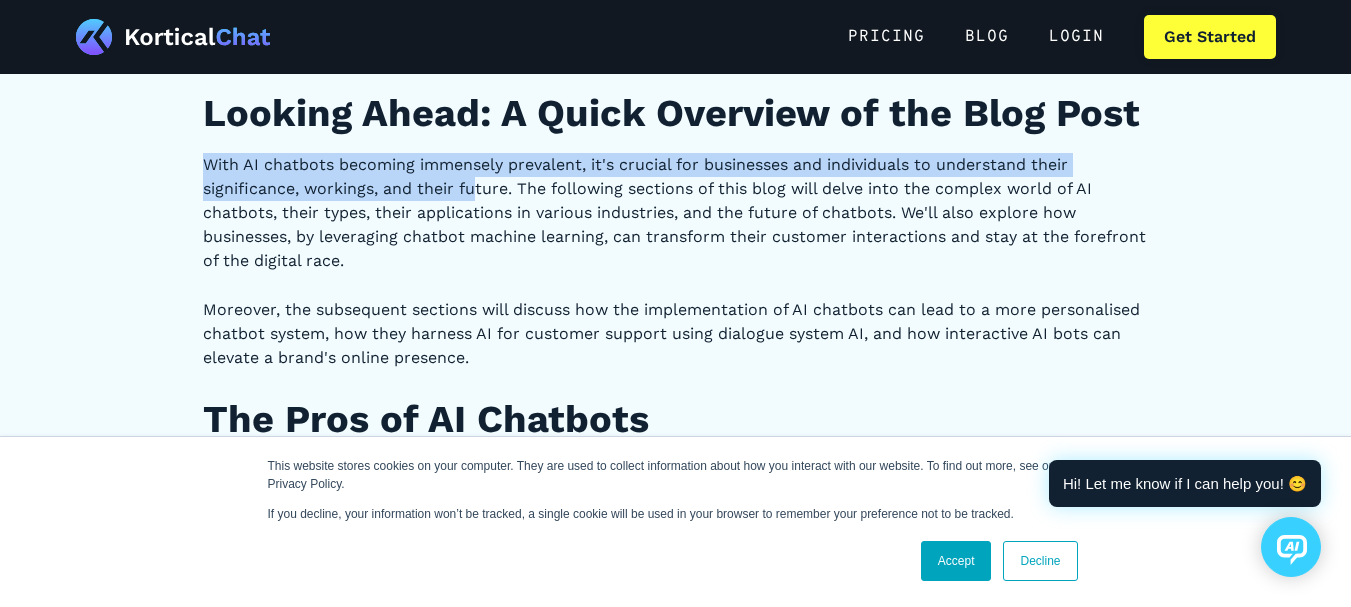 drag, startPoint x: 203, startPoint y: 139, endPoint x: 485, endPoint y: 163, distance: 283.01944 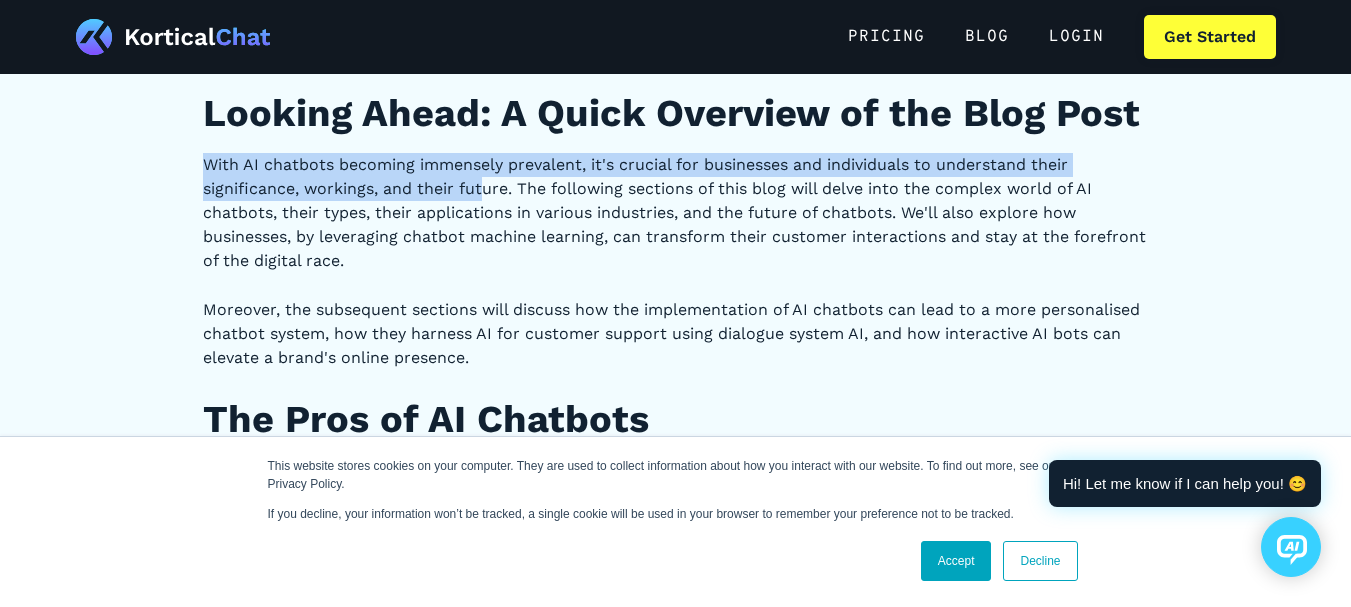 click on "Exploring the Pros & Cons of an AI Chatbot in 2024   Gaining an Understanding: Defining AI Chatbots An AI chatbot is an advanced computer program that simulates human interactions using artificial intelligence technologies. Chatbots have been around for years but they have been mostly rule based until the explosion of Large Language Models (LLMs). Now AI chatbots are able to understand a broad spectrum of questions and answer more accurately.  The term " AI Chatbot " is derived from Artificial Intelligence and Chat Robot, signifying its capability to chat or converse with users in a way that mimics human-like conversation. At [ORGANIZATION] we have been enabling businesses to build powerful AI models and solutions since 2016!  But with the Generative AI wave we have seen a huge increase in demand for AI chatbots and a renewed interest in building one for their business.  Present-day Scenario: The Growing Importance and Prevalence of AI Chatbots in Business [ORGANIZATION] AI Agents ‍ The Pros of AI Chatbots ‍" at bounding box center (675, 5024) 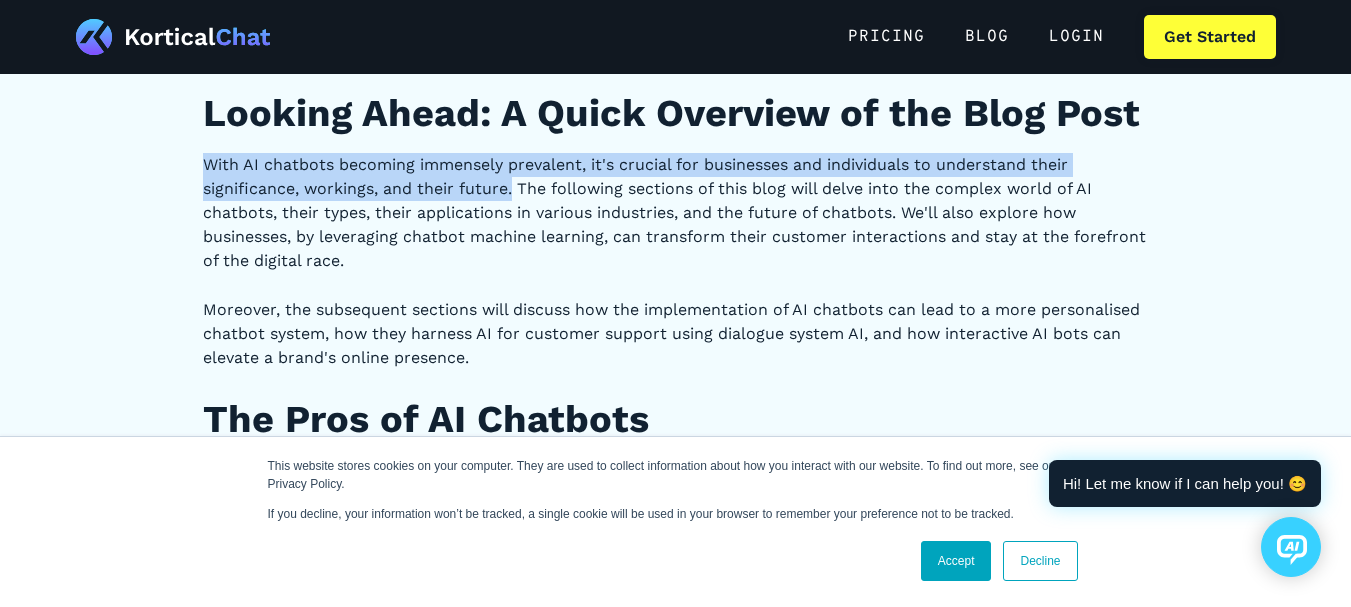 drag, startPoint x: 192, startPoint y: 132, endPoint x: 512, endPoint y: 160, distance: 321.22266 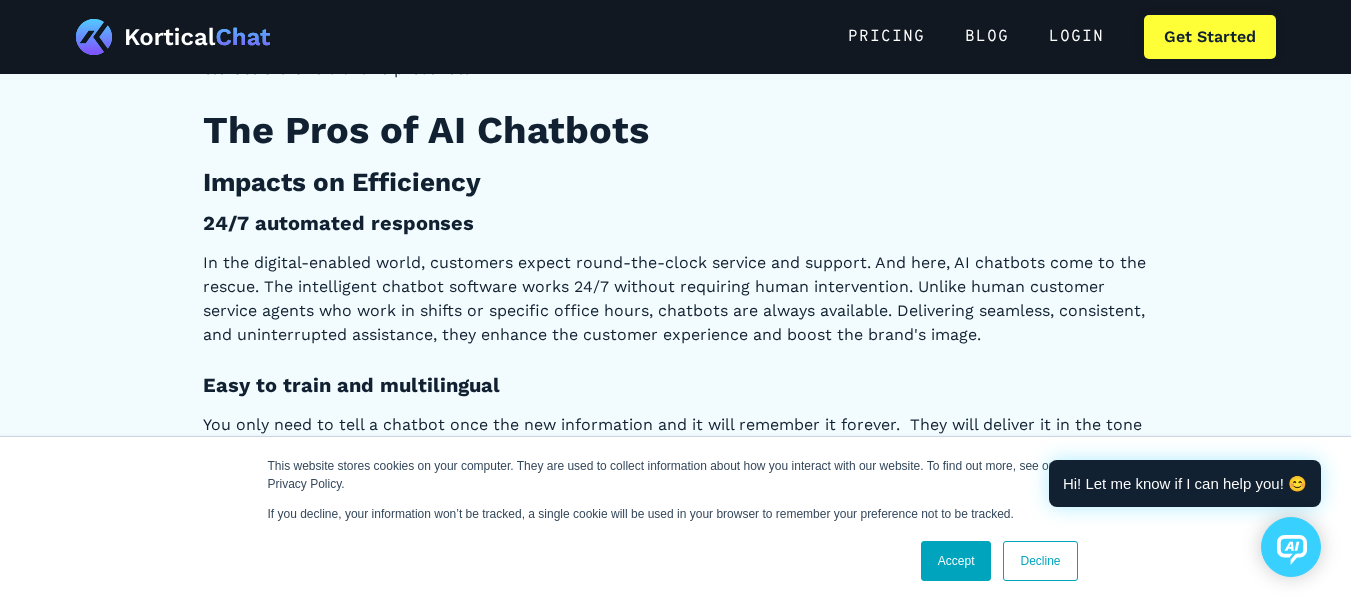 scroll, scrollTop: 2932, scrollLeft: 0, axis: vertical 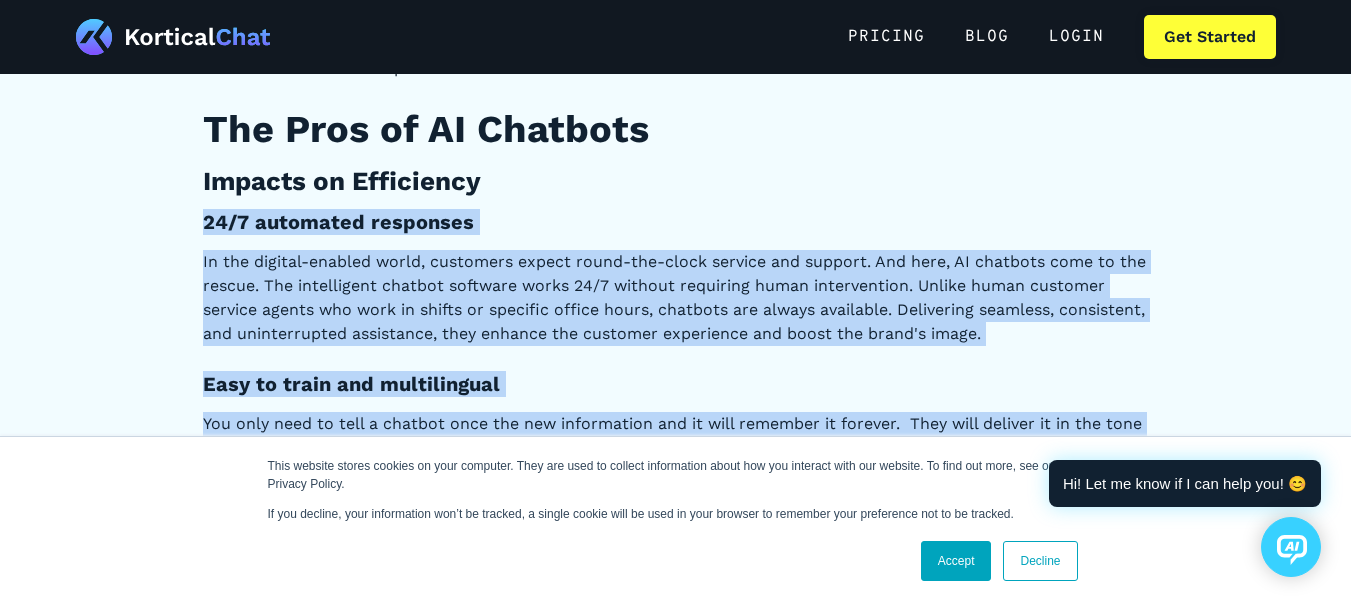 drag, startPoint x: 202, startPoint y: 196, endPoint x: 271, endPoint y: 429, distance: 243.00206 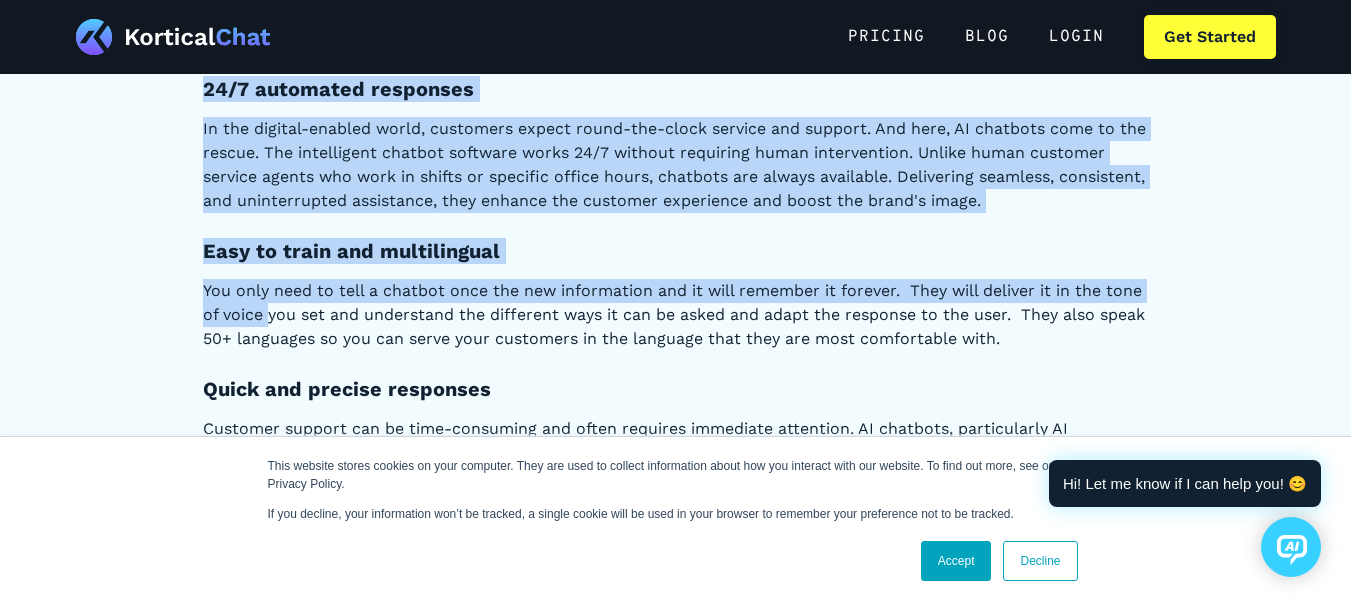 scroll, scrollTop: 3054, scrollLeft: 0, axis: vertical 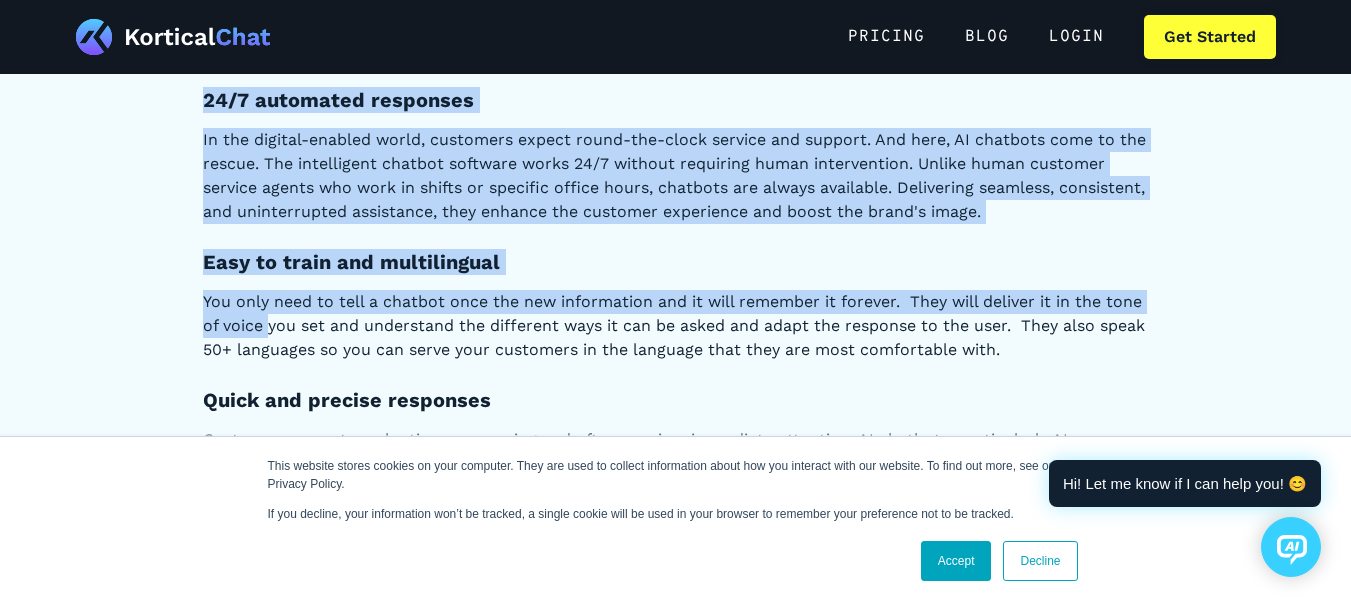 click on "Exploring the Pros & Cons of an AI Chatbot in 2024   Gaining an Understanding: Defining AI Chatbots An AI chatbot is an advanced computer program that simulates human interactions using artificial intelligence technologies. Chatbots have been around for years but they have been mostly rule based until the explosion of Large Language Models (LLMs). Now AI chatbots are able to understand a broad spectrum of questions and answer more accurately.  The term " AI Chatbot " is derived from Artificial Intelligence and Chat Robot, signifying its capability to chat or converse with users in a way that mimics human-like conversation. At [ORGANIZATION] we have been enabling businesses to build powerful AI models and solutions since 2016!  But with the Generative AI wave we have seen a huge increase in demand for AI chatbots and a renewed interest in building one for their business.  Present-day Scenario: The Growing Importance and Prevalence of AI Chatbots in Business [ORGANIZATION] AI Agents ‍ The Pros of AI Chatbots ‍" at bounding box center (676, 4612) 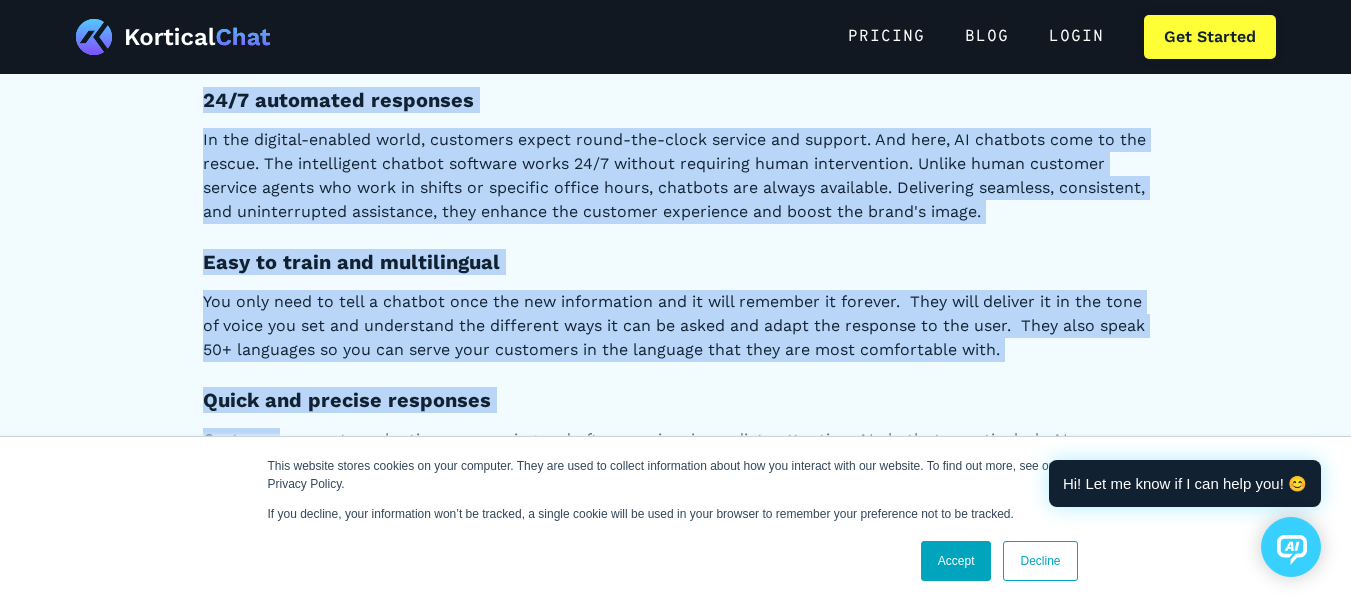 drag, startPoint x: 201, startPoint y: 75, endPoint x: 277, endPoint y: 426, distance: 359.13367 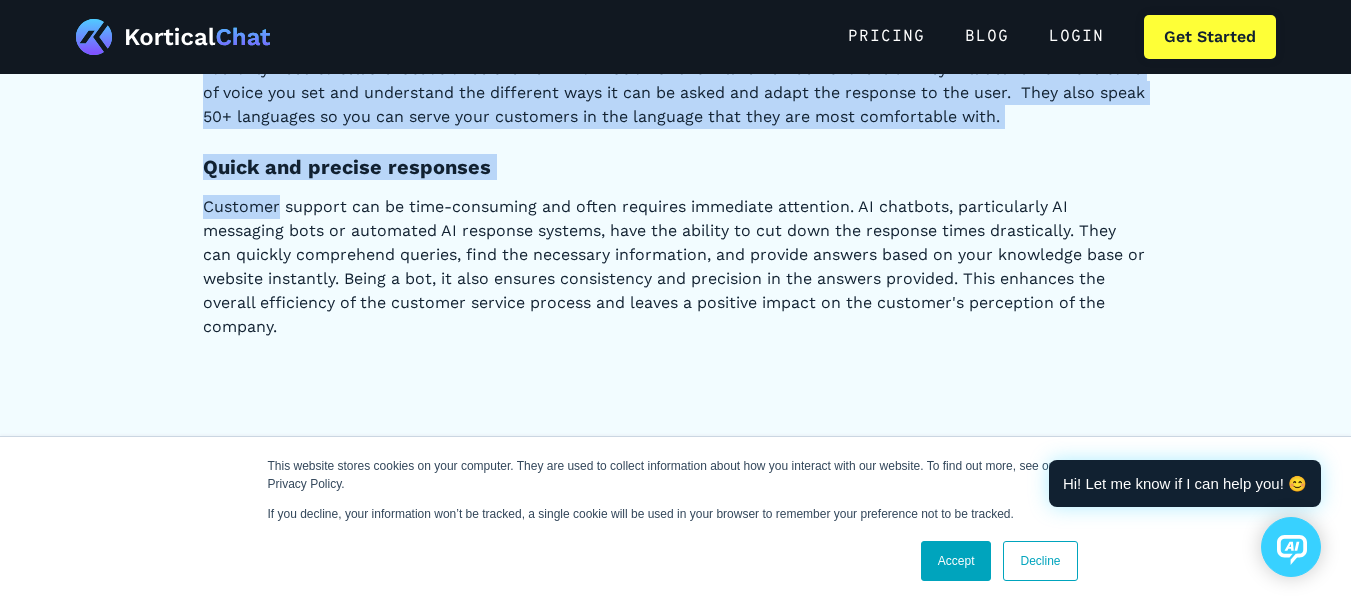 scroll, scrollTop: 3288, scrollLeft: 0, axis: vertical 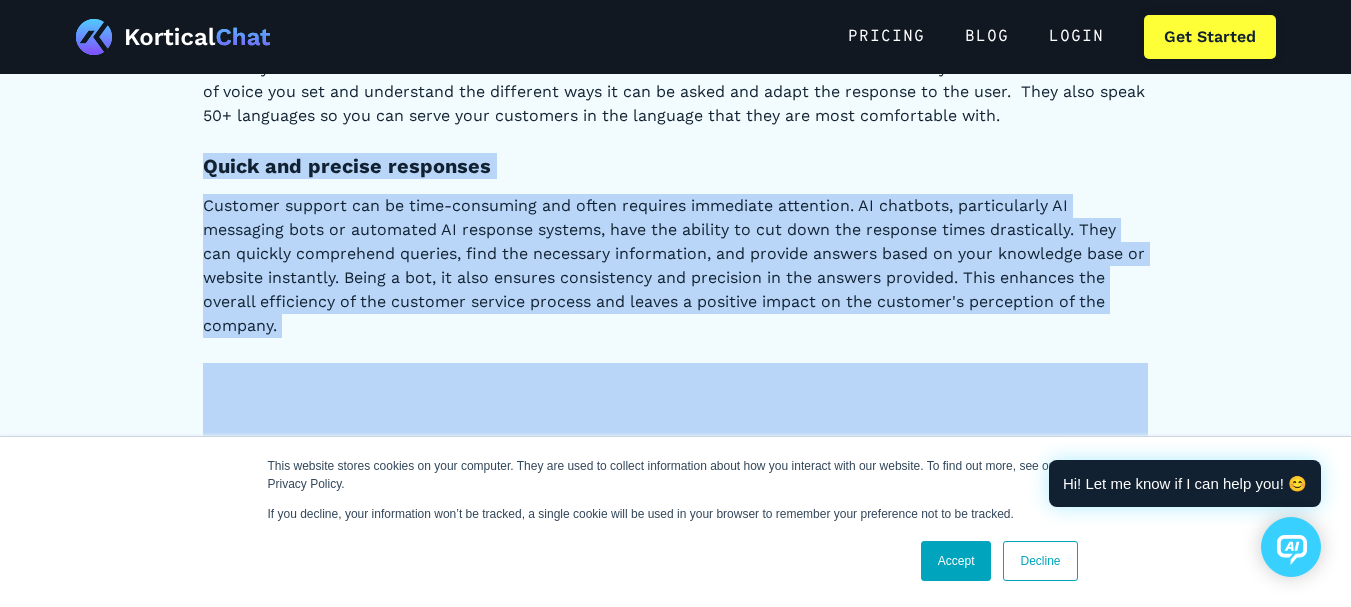 drag, startPoint x: 437, startPoint y: 317, endPoint x: 201, endPoint y: 140, distance: 295 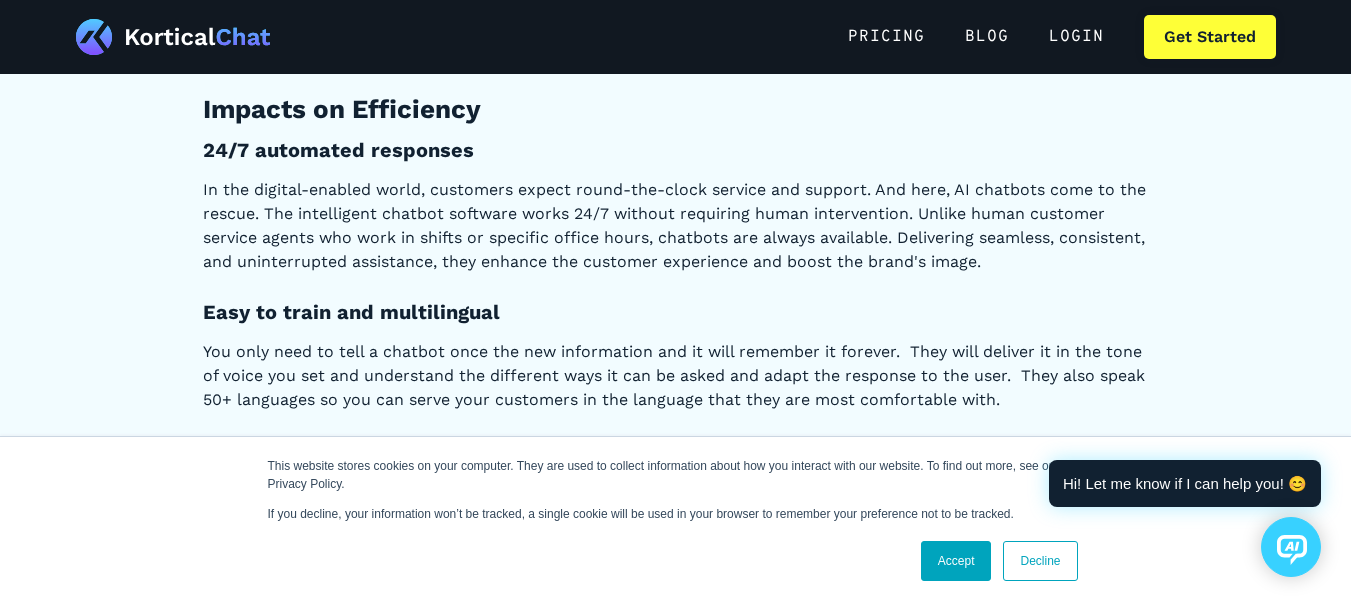 scroll, scrollTop: 3003, scrollLeft: 0, axis: vertical 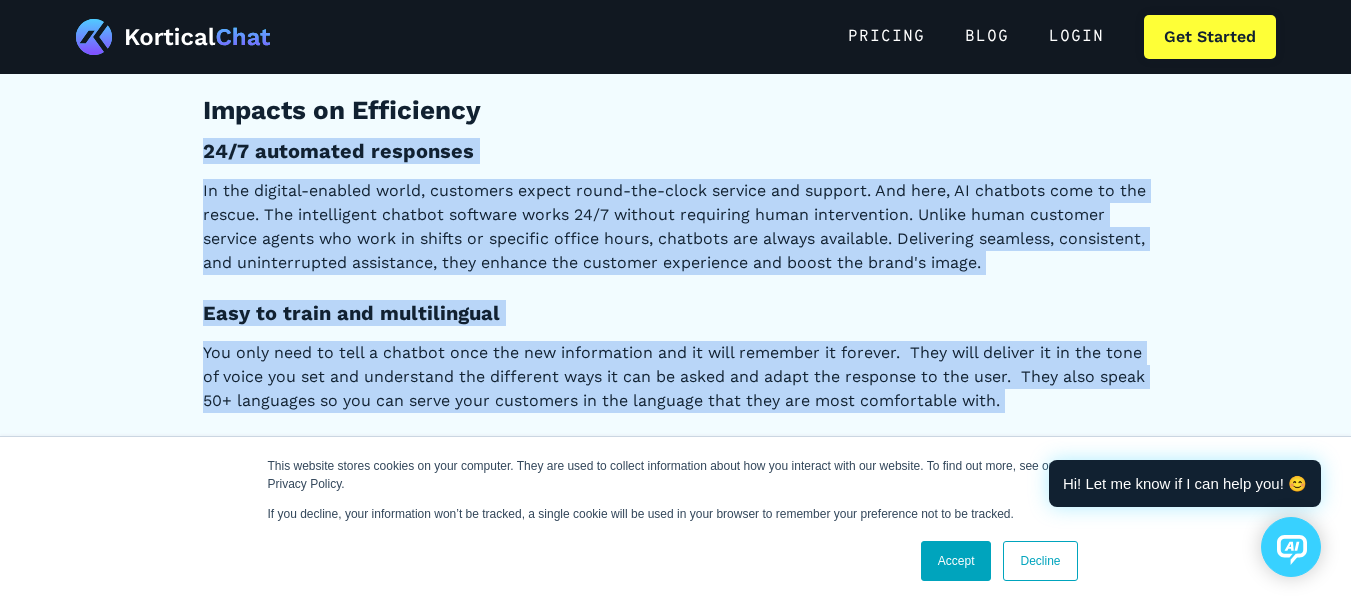 drag, startPoint x: 198, startPoint y: 123, endPoint x: 530, endPoint y: 428, distance: 450.83145 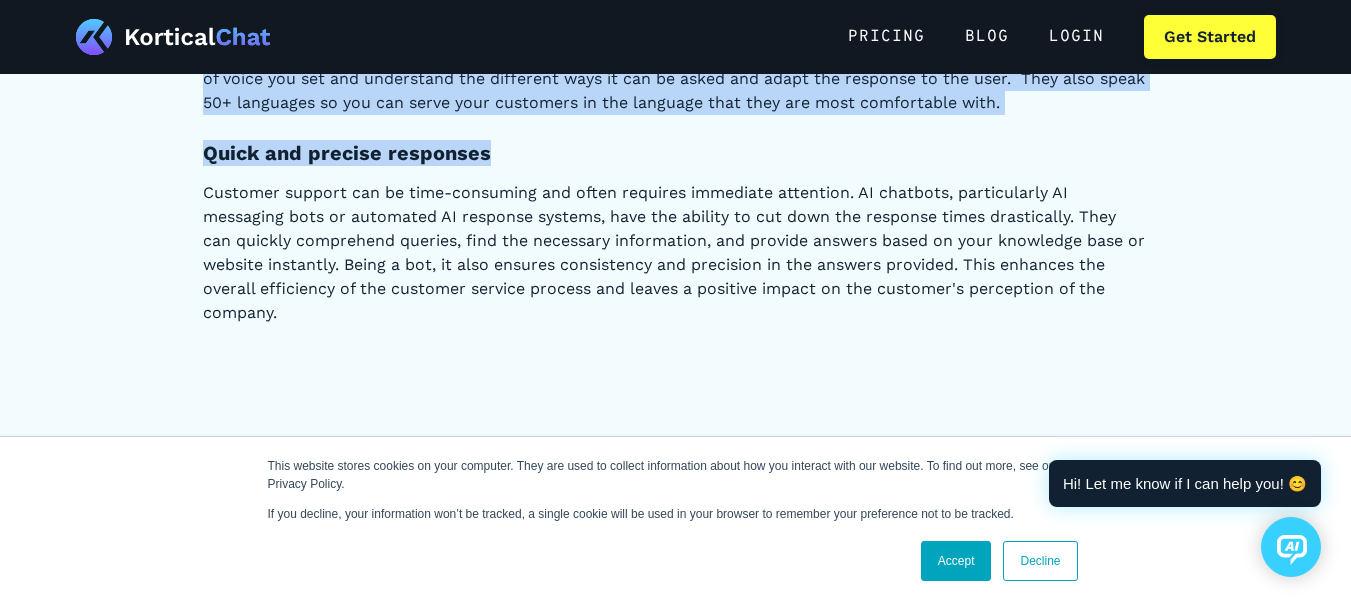 scroll, scrollTop: 3322, scrollLeft: 0, axis: vertical 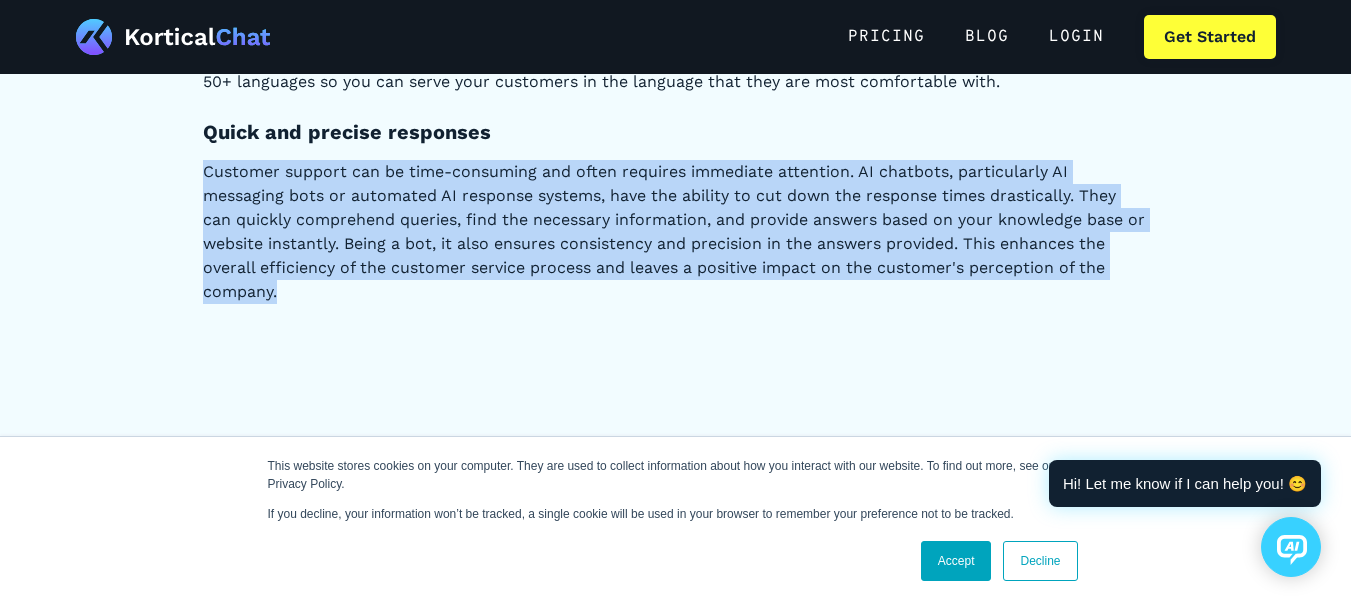 drag, startPoint x: 279, startPoint y: 268, endPoint x: 183, endPoint y: 143, distance: 157.61028 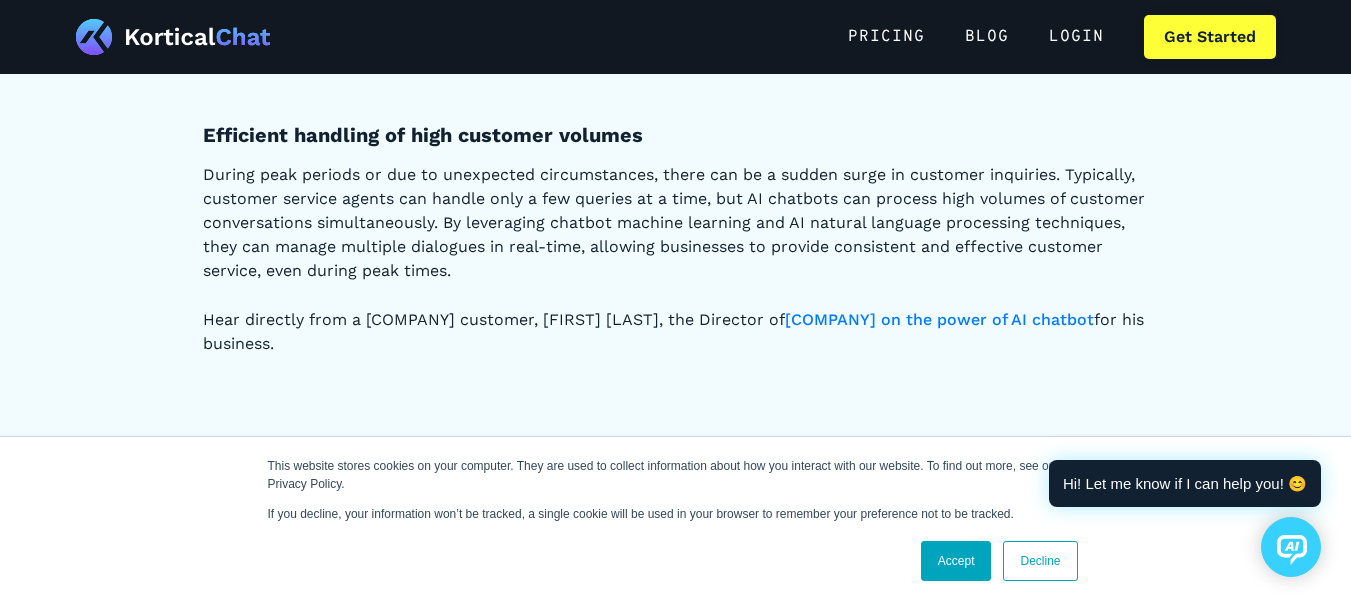 scroll, scrollTop: 4078, scrollLeft: 0, axis: vertical 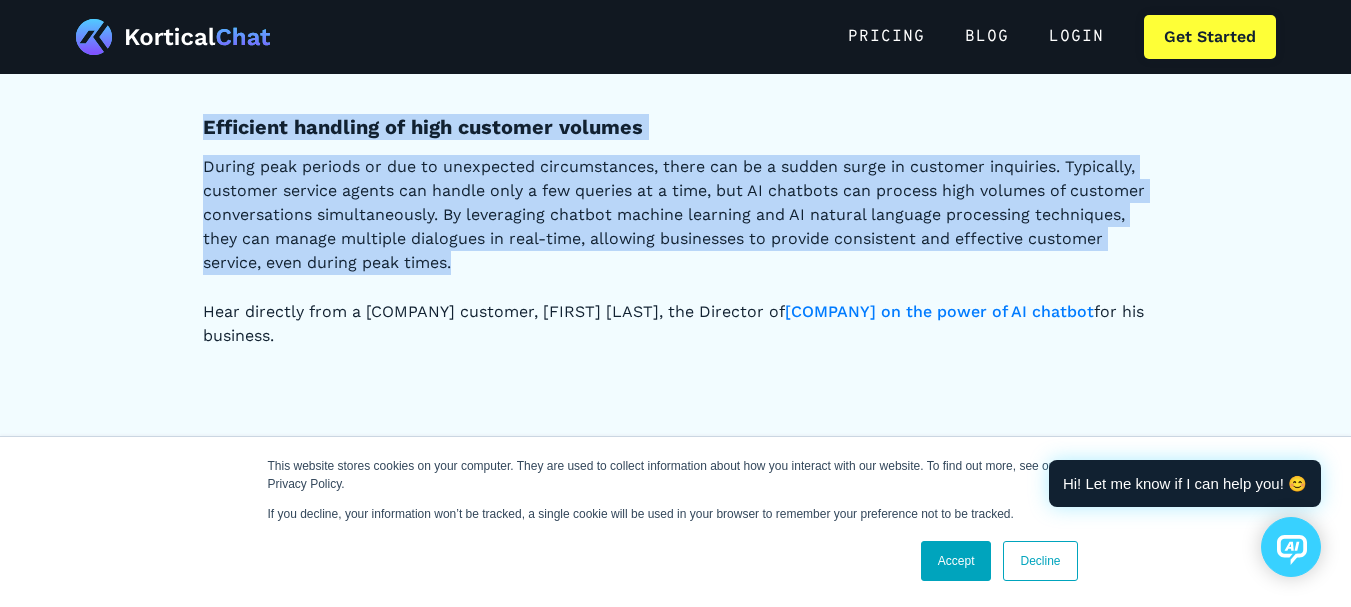 drag, startPoint x: 198, startPoint y: 101, endPoint x: 552, endPoint y: 245, distance: 382.1675 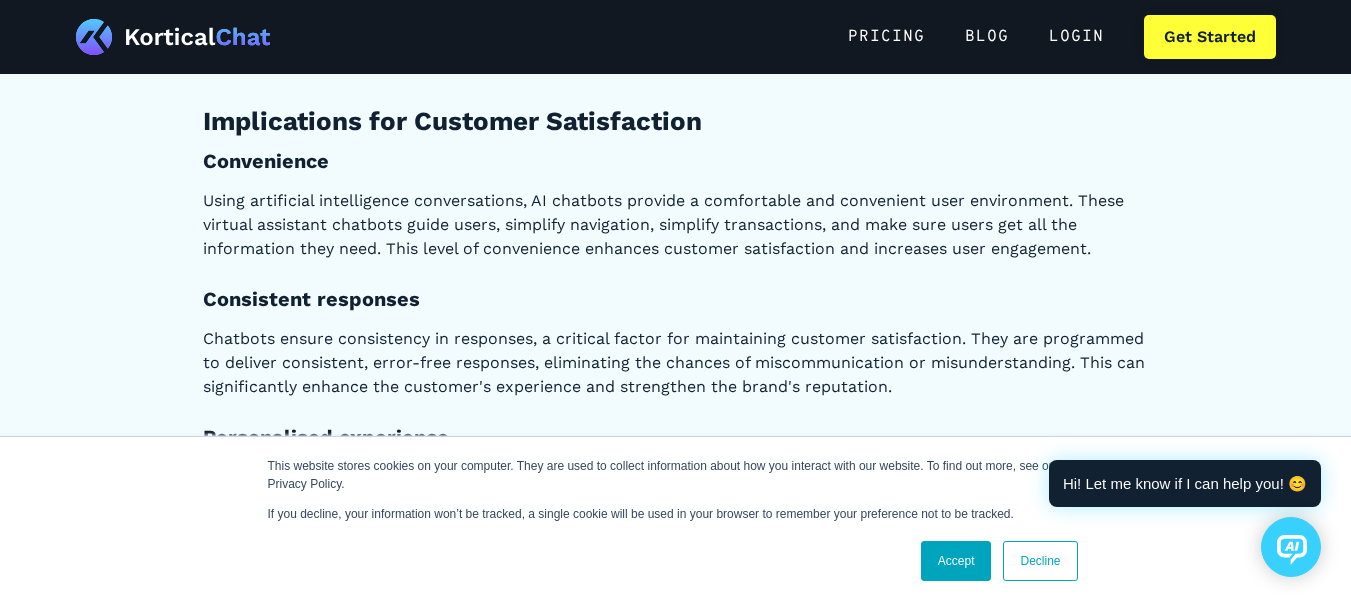 scroll, scrollTop: 4939, scrollLeft: 0, axis: vertical 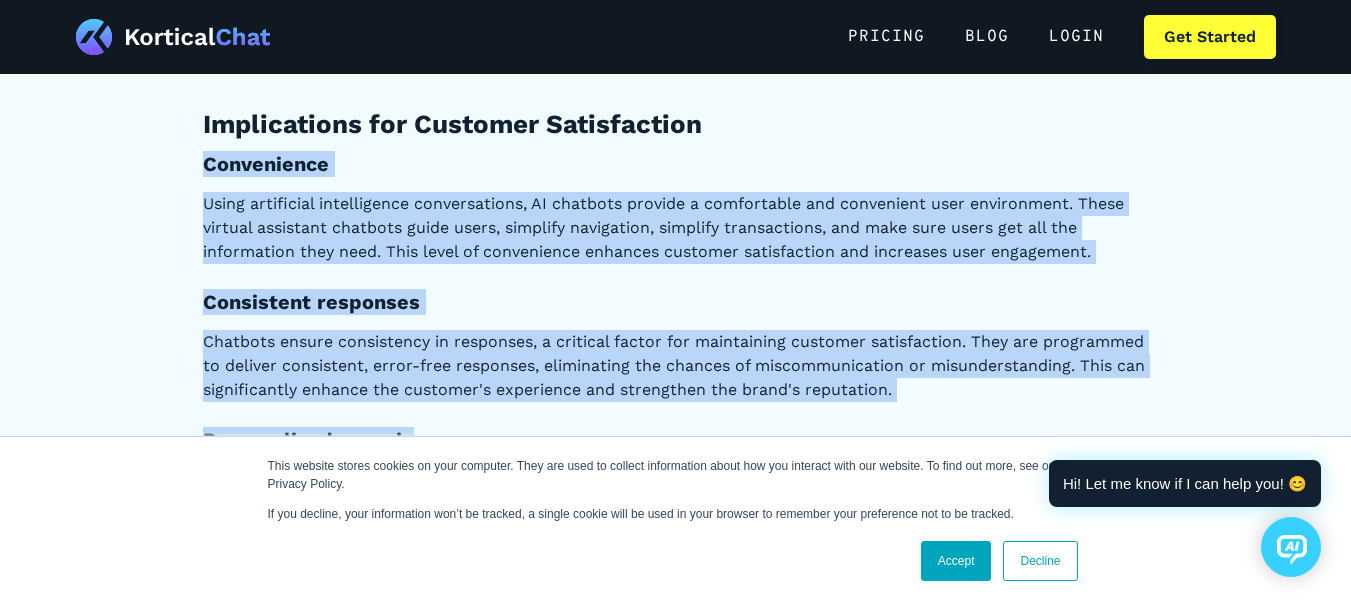 drag, startPoint x: 201, startPoint y: 136, endPoint x: 419, endPoint y: 385, distance: 330.94562 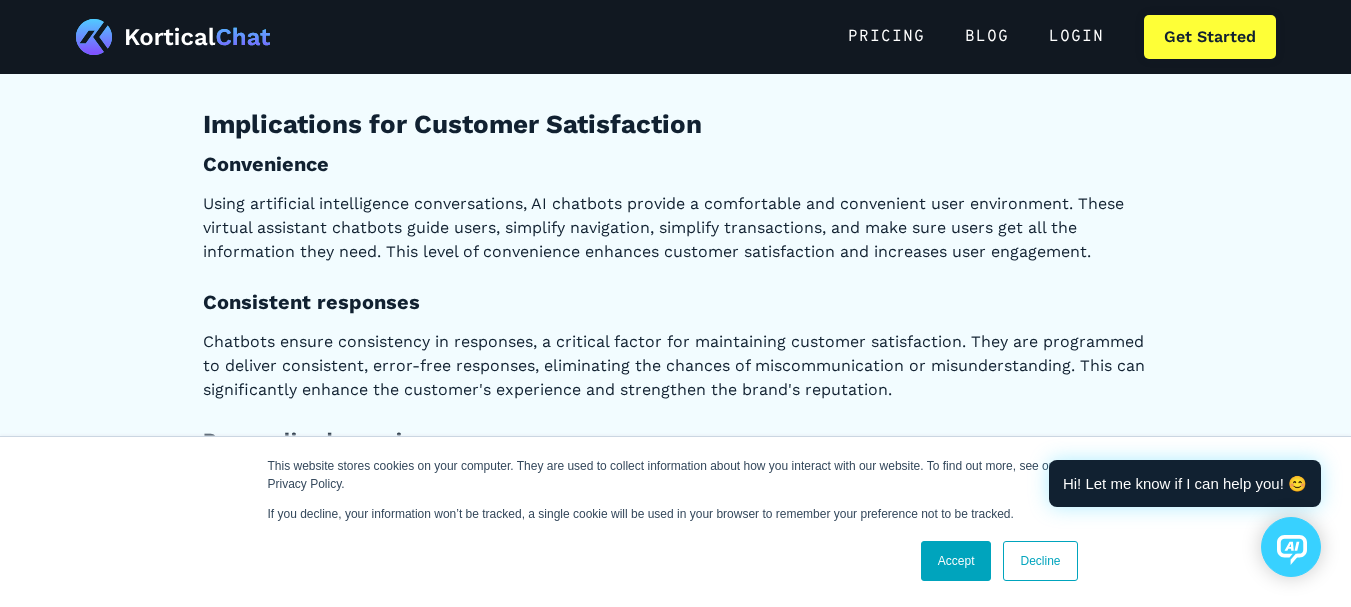 click on "Personalised experience" at bounding box center (676, 440) 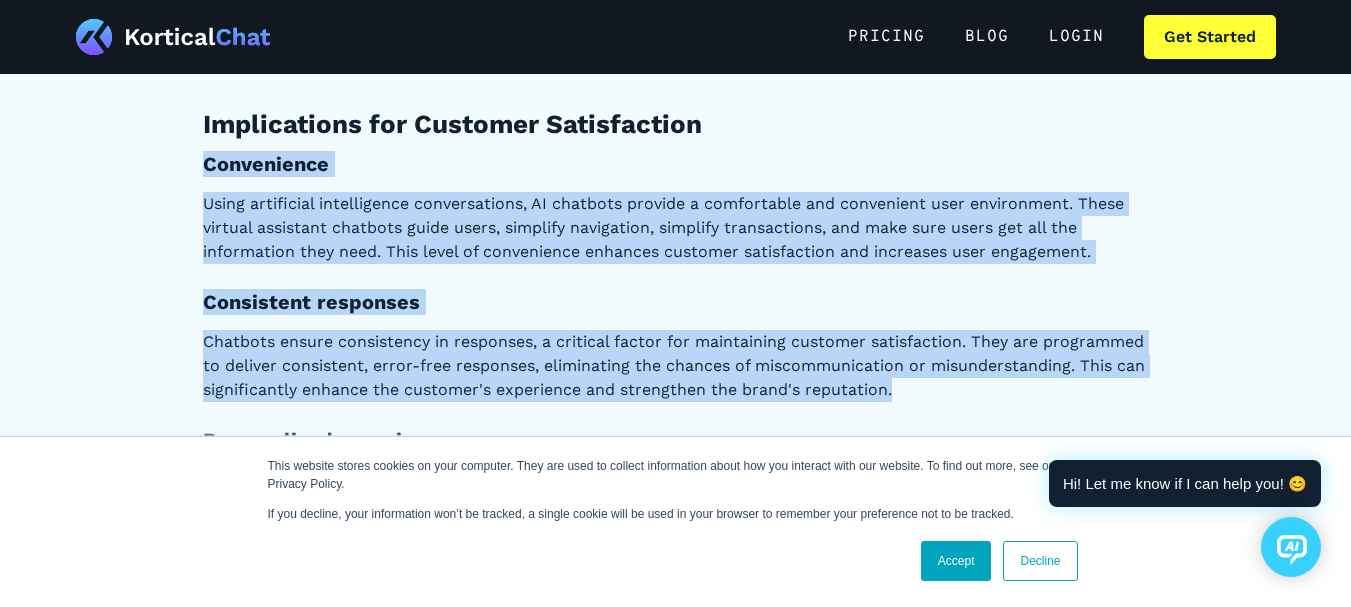 drag, startPoint x: 945, startPoint y: 370, endPoint x: 202, endPoint y: 131, distance: 780.4934 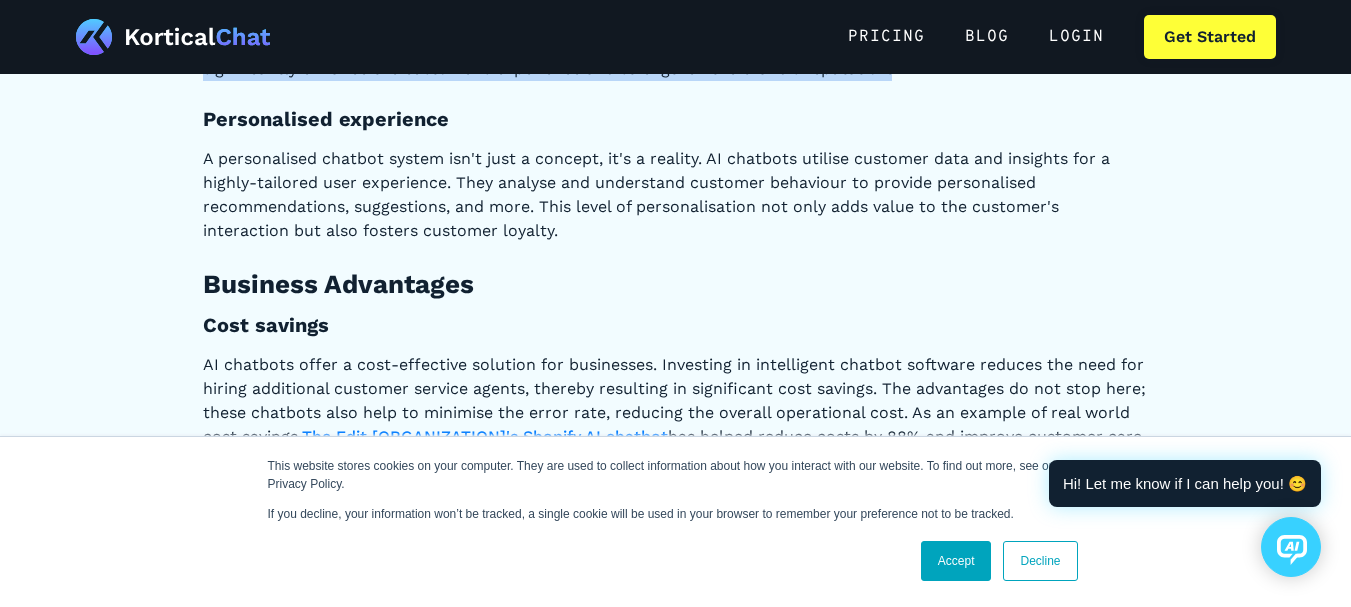scroll, scrollTop: 5258, scrollLeft: 0, axis: vertical 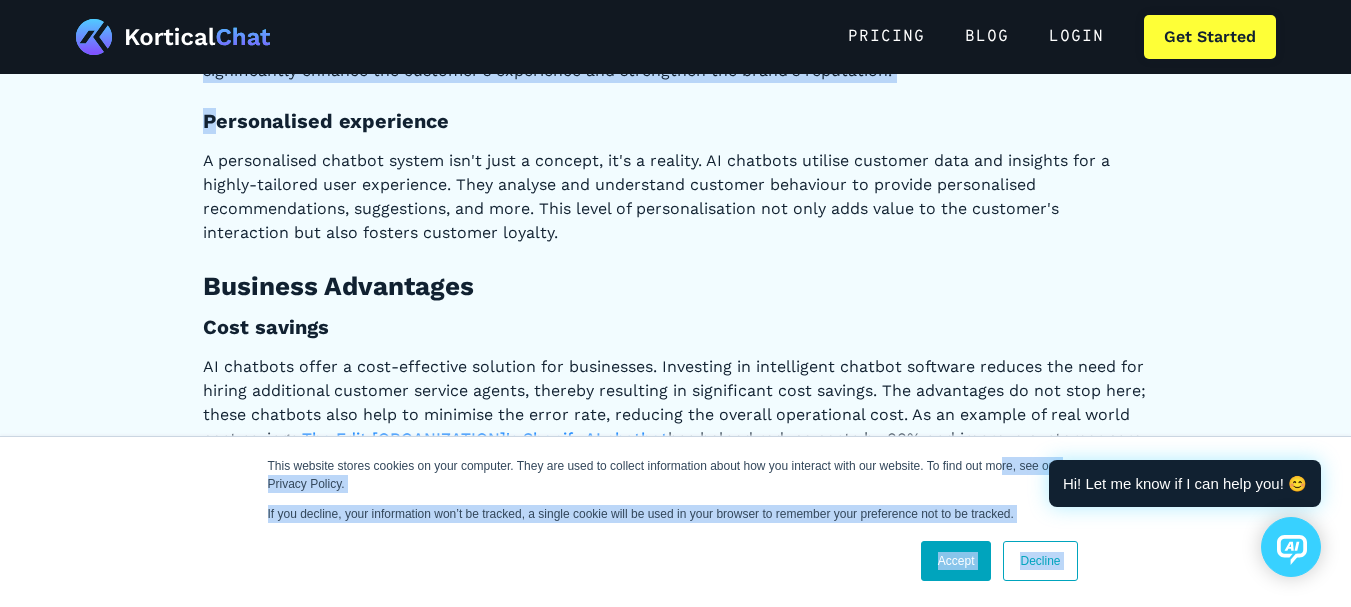 drag, startPoint x: 210, startPoint y: 98, endPoint x: 1009, endPoint y: 471, distance: 881.7766 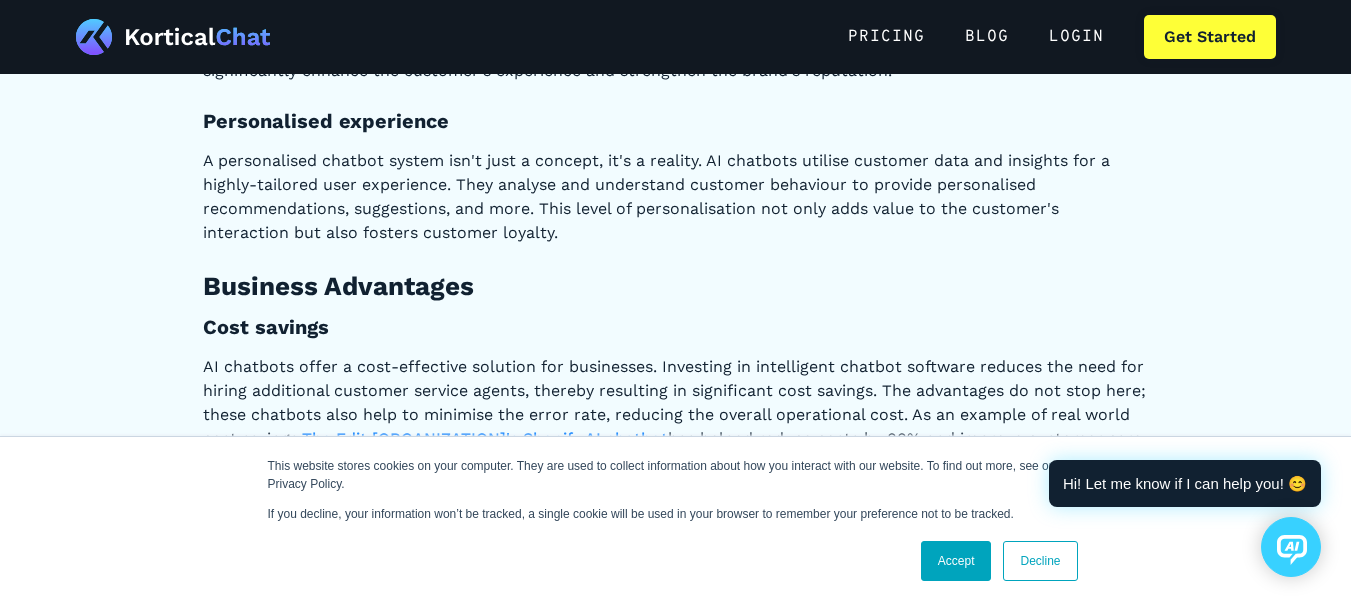 click on "Exploring the Pros & Cons of an AI Chatbot in 2024   Gaining an Understanding: Defining AI Chatbots An AI chatbot is an advanced computer program that simulates human interactions using artificial intelligence technologies. Chatbots have been around for years but they have been mostly rule based until the explosion of Large Language Models (LLMs). Now AI chatbots are able to understand a broad spectrum of questions and answer more accurately.  The term " AI Chatbot " is derived from Artificial Intelligence and Chat Robot, signifying its capability to chat or converse with users in a way that mimics human-like conversation. At [ORGANIZATION] we have been enabling businesses to build powerful AI models and solutions since 2016!  But with the Generative AI wave we have seen a huge increase in demand for AI chatbots and a renewed interest in building one for their business.  Present-day Scenario: The Growing Importance and Prevalence of AI Chatbots in Business [ORGANIZATION] AI Agents ‍ The Pros of AI Chatbots ‍" at bounding box center [676, 2408] 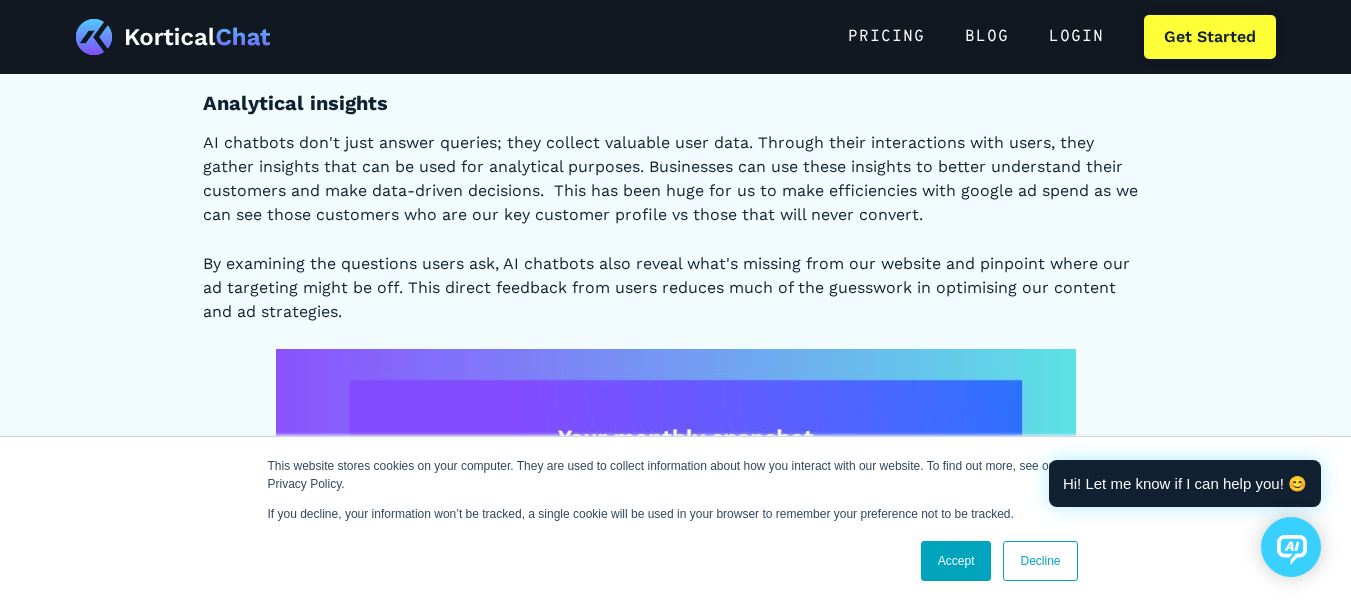 scroll, scrollTop: 6229, scrollLeft: 0, axis: vertical 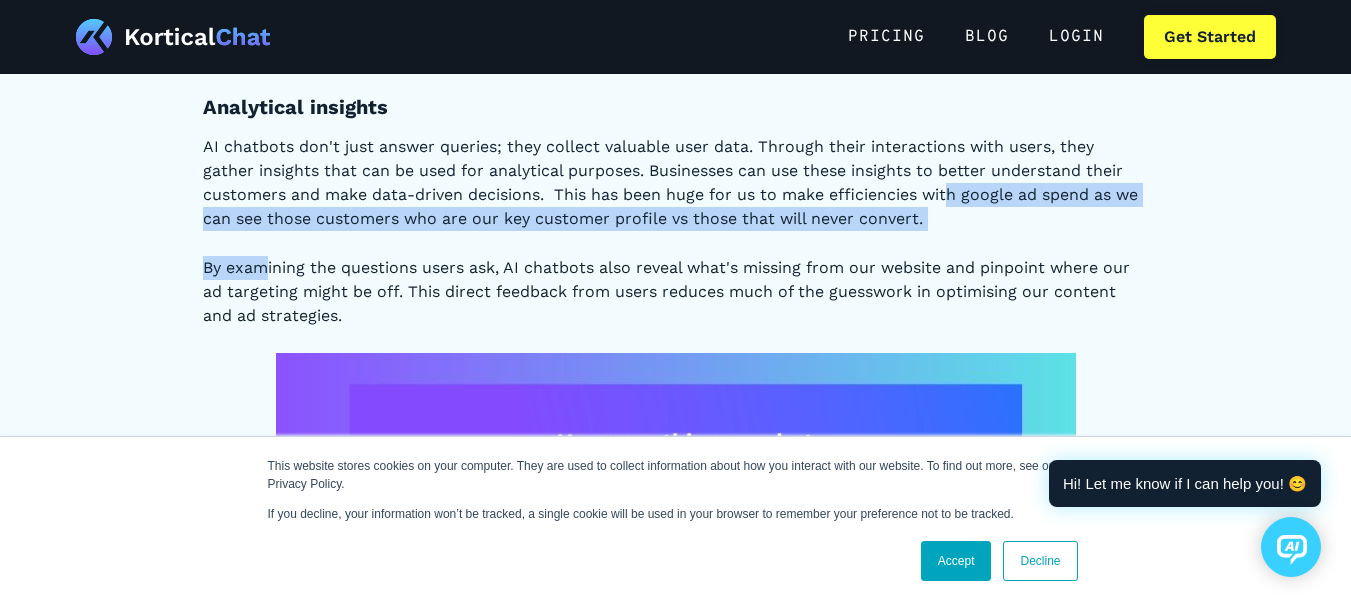drag, startPoint x: 958, startPoint y: 183, endPoint x: 262, endPoint y: 239, distance: 698.24927 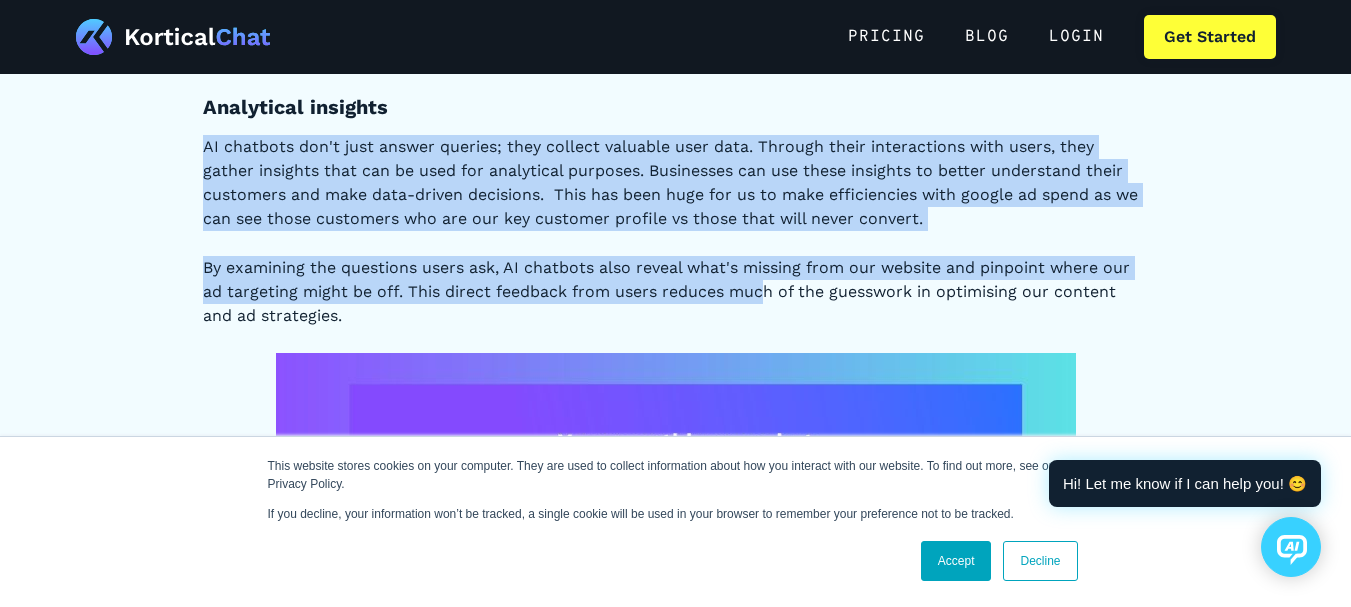 drag, startPoint x: 204, startPoint y: 110, endPoint x: 824, endPoint y: 289, distance: 645.3224 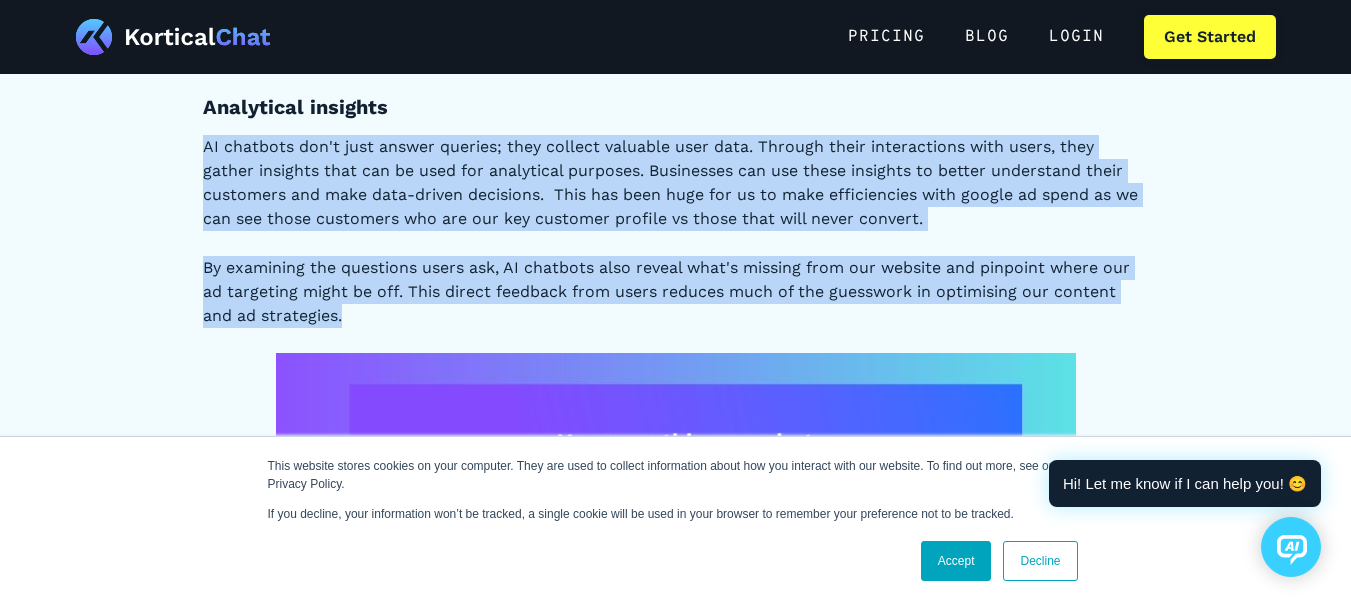 click on "By examining the questions users ask, AI chatbots also reveal what's missing from our website and pinpoint where our ad targeting might be off. This direct feedback from users reduces much of the guesswork in optimising our content and ad strategies." at bounding box center [676, 292] 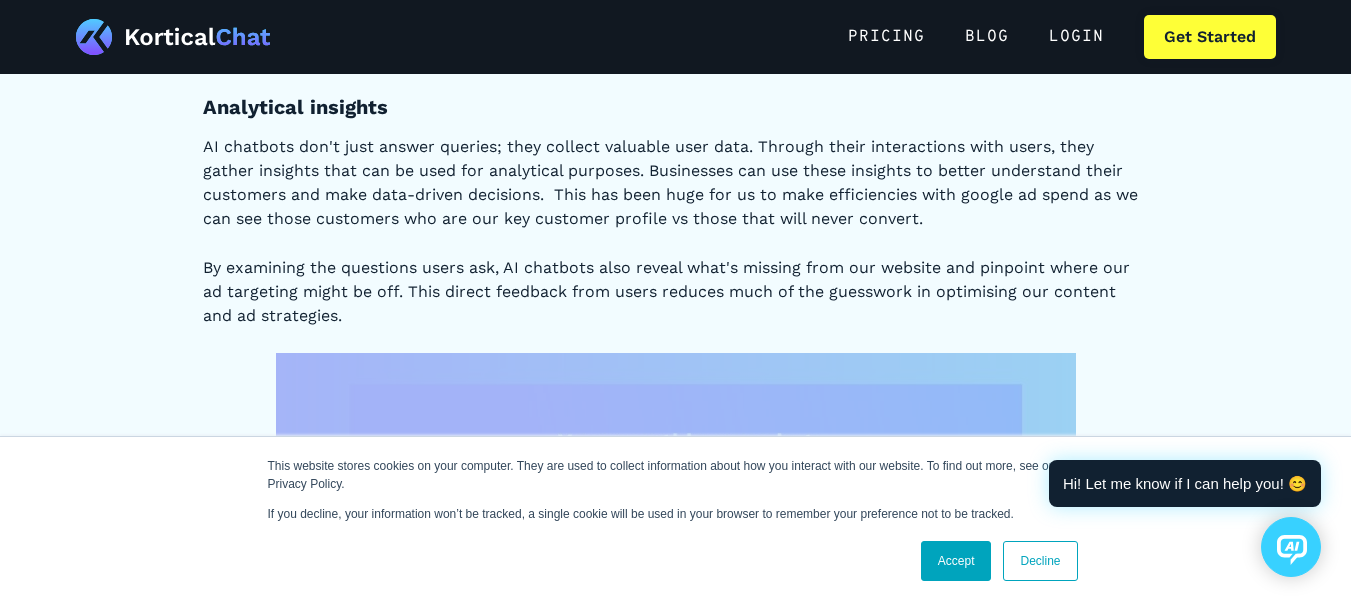 click on "By examining the questions users ask, AI chatbots also reveal what's missing from our website and pinpoint where our ad targeting might be off. This direct feedback from users reduces much of the guesswork in optimising our content and ad strategies." at bounding box center (676, 292) 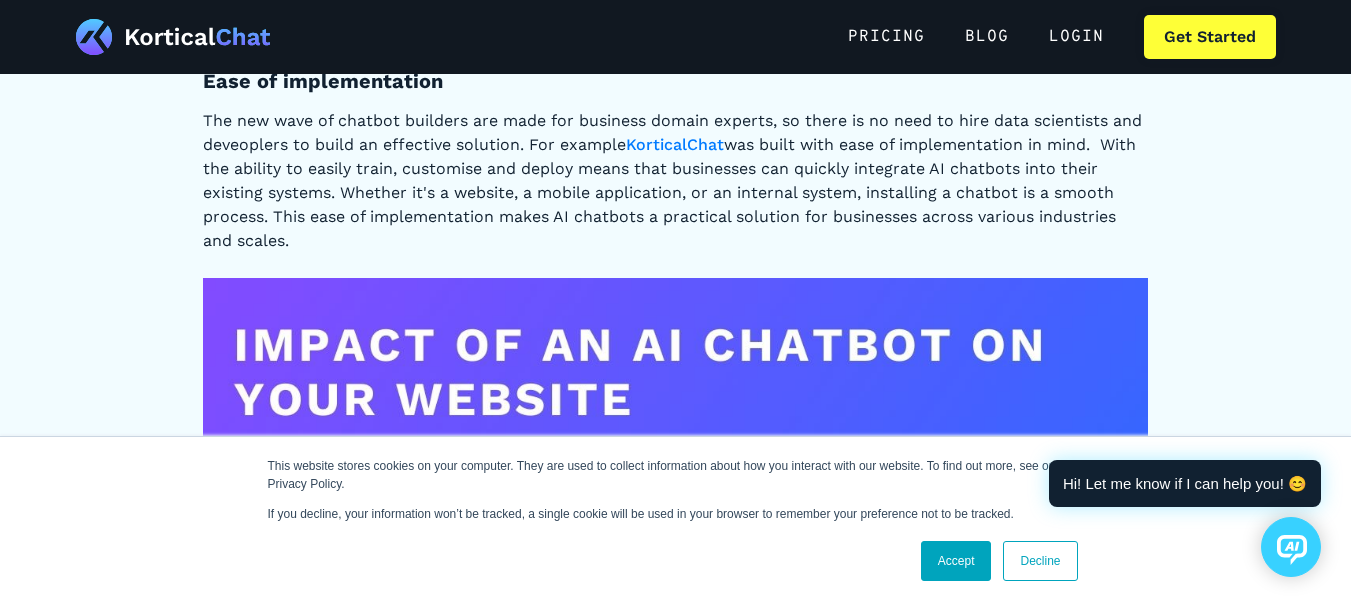 scroll, scrollTop: 7365, scrollLeft: 0, axis: vertical 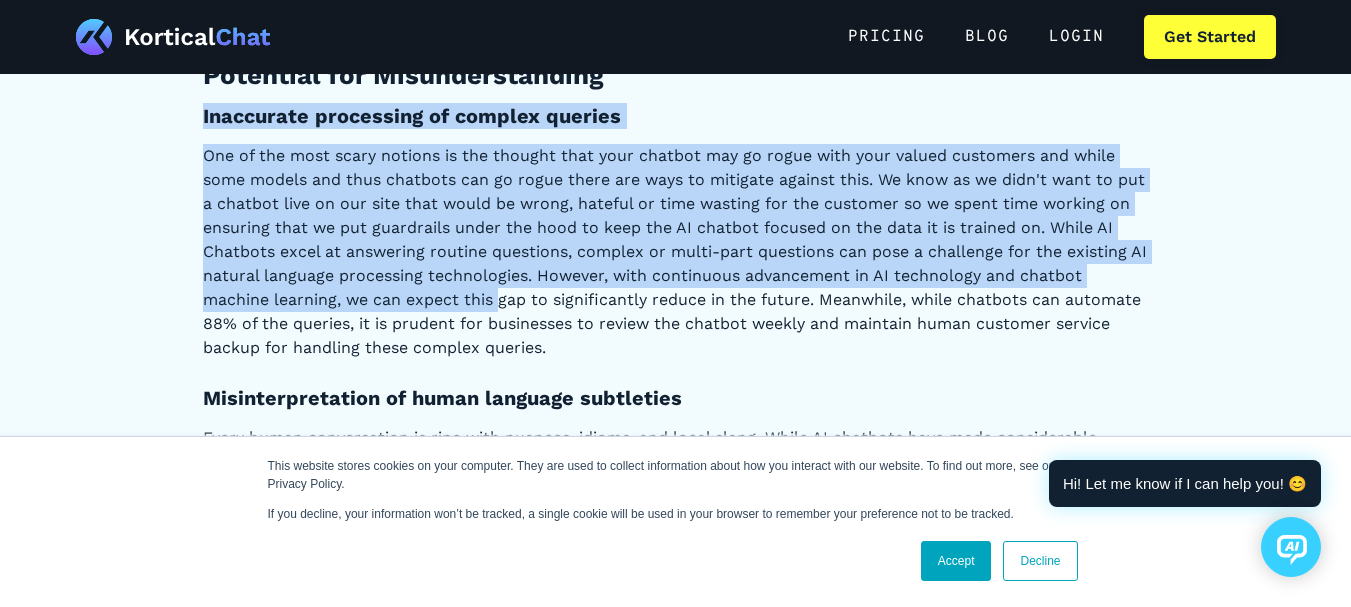 drag, startPoint x: 193, startPoint y: 95, endPoint x: 508, endPoint y: 276, distance: 363.29877 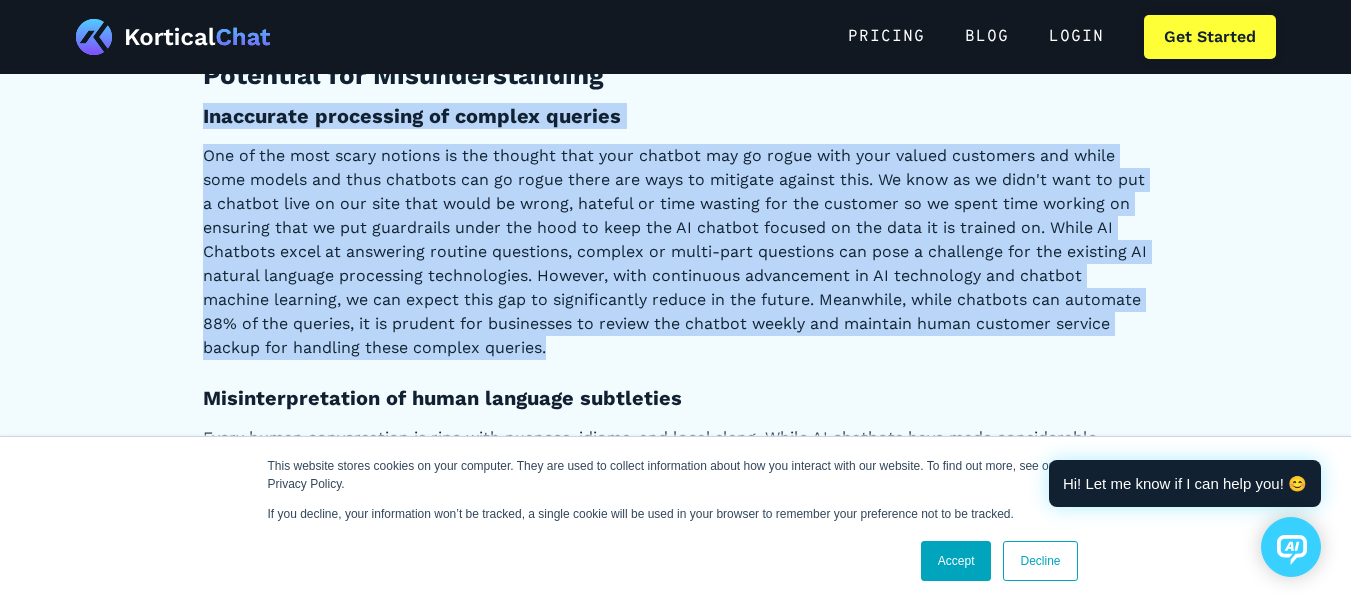 drag, startPoint x: 604, startPoint y: 326, endPoint x: 194, endPoint y: 92, distance: 472.07626 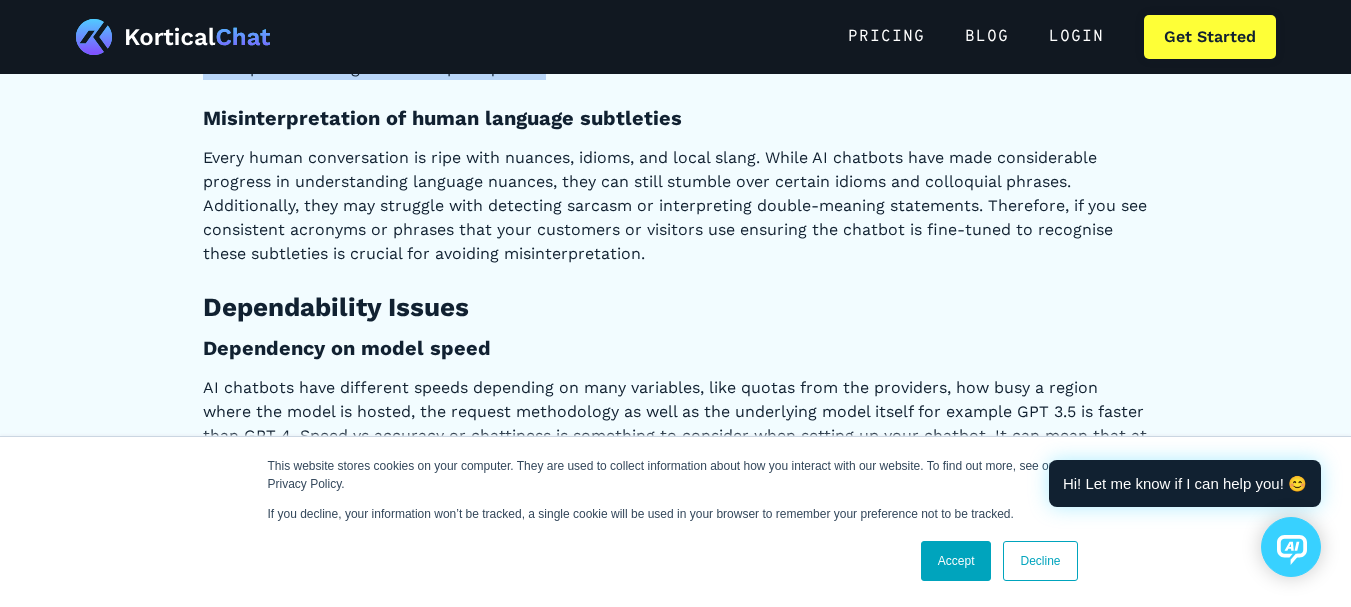 scroll, scrollTop: 8510, scrollLeft: 0, axis: vertical 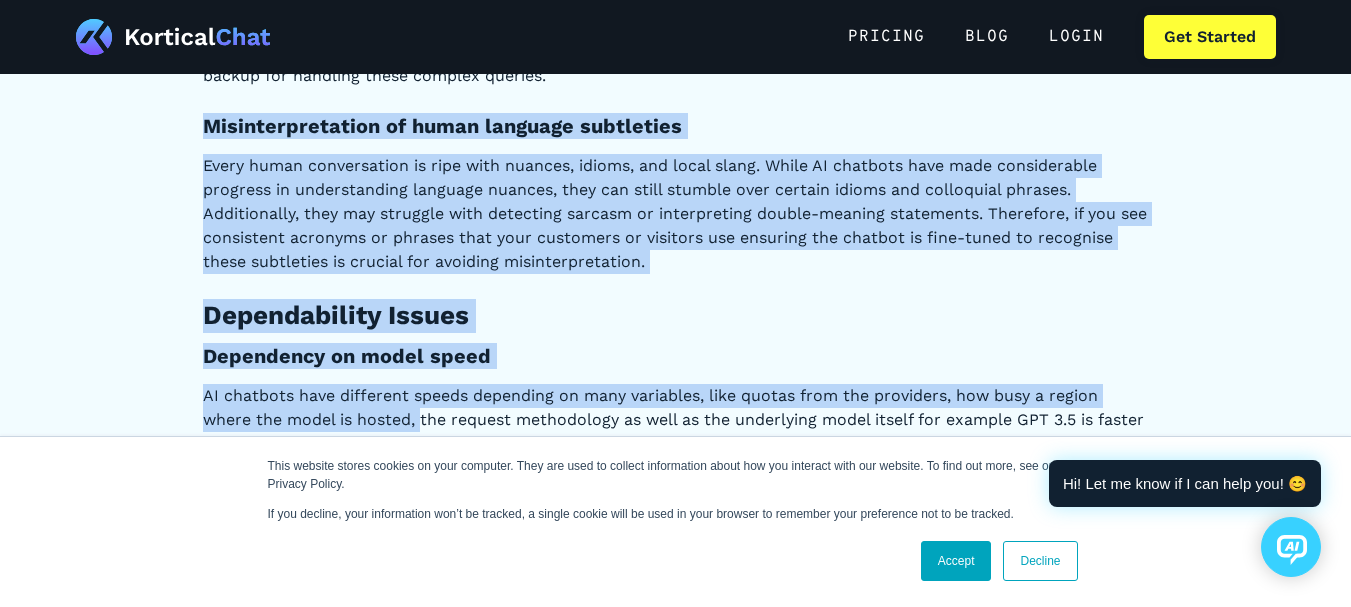 drag, startPoint x: 204, startPoint y: 108, endPoint x: 425, endPoint y: 391, distance: 359.06824 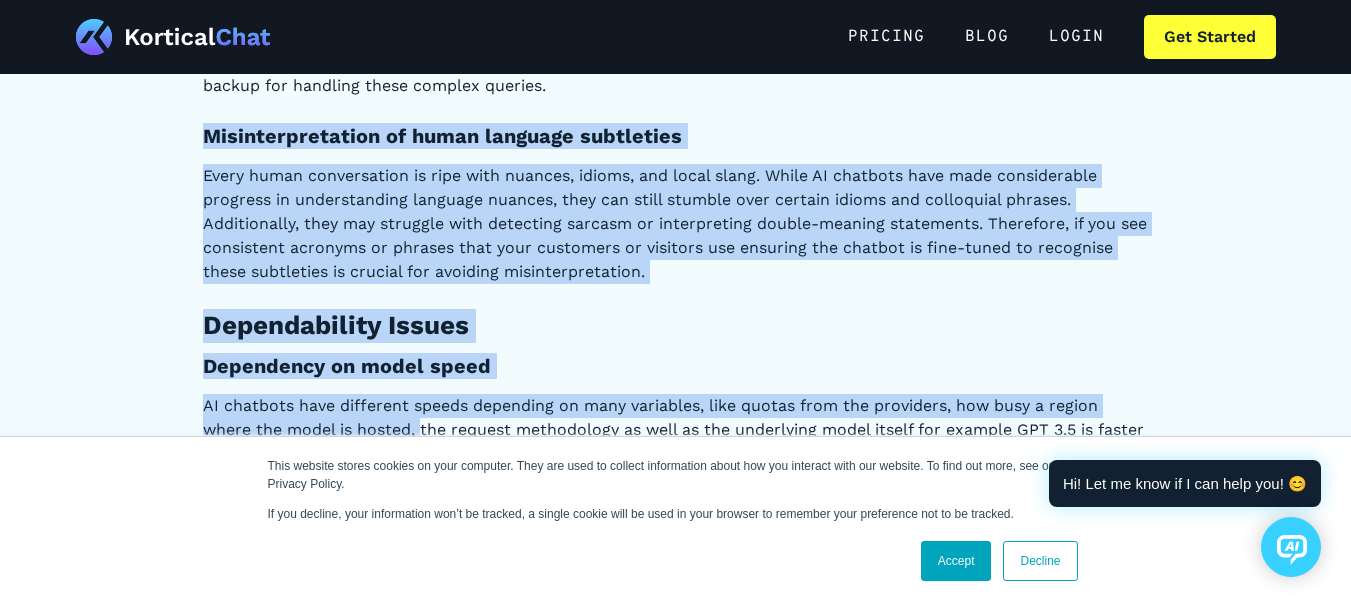 scroll, scrollTop: 8499, scrollLeft: 0, axis: vertical 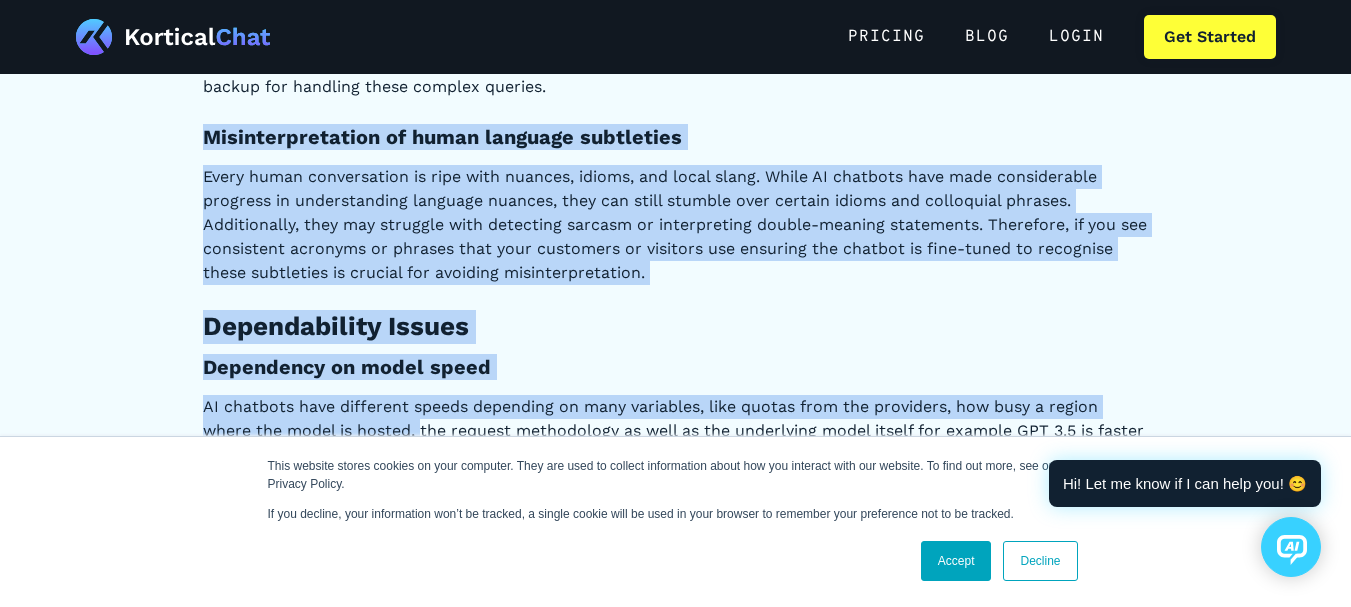 click on "Every human conversation is ripe with nuances, idioms, and local slang. While AI chatbots have made considerable progress in understanding language nuances, they can still stumble over certain idioms and colloquial phrases. Additionally, they may struggle with detecting sarcasm or interpreting double-meaning statements. Therefore, if you see consistent acronyms or phrases that your customers or visitors use ensuring the chatbot is fine-tuned to recognise these subtleties is crucial for avoiding misinterpretation." at bounding box center [676, 225] 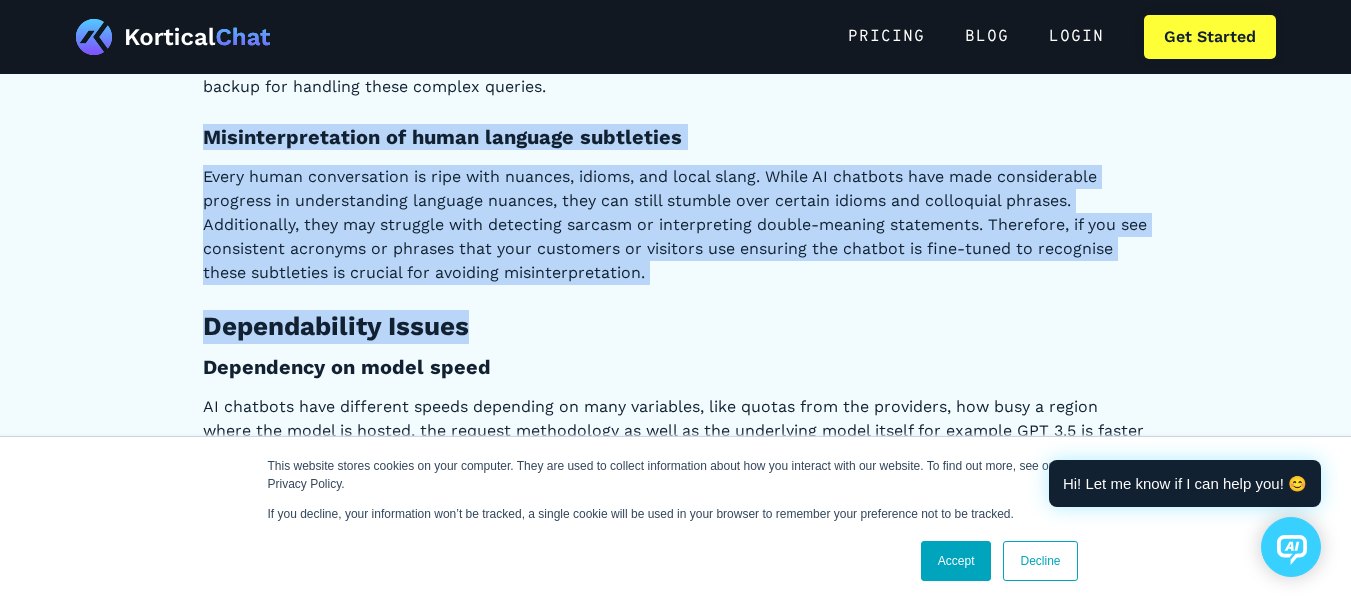drag, startPoint x: 201, startPoint y: 115, endPoint x: 834, endPoint y: 266, distance: 650.7611 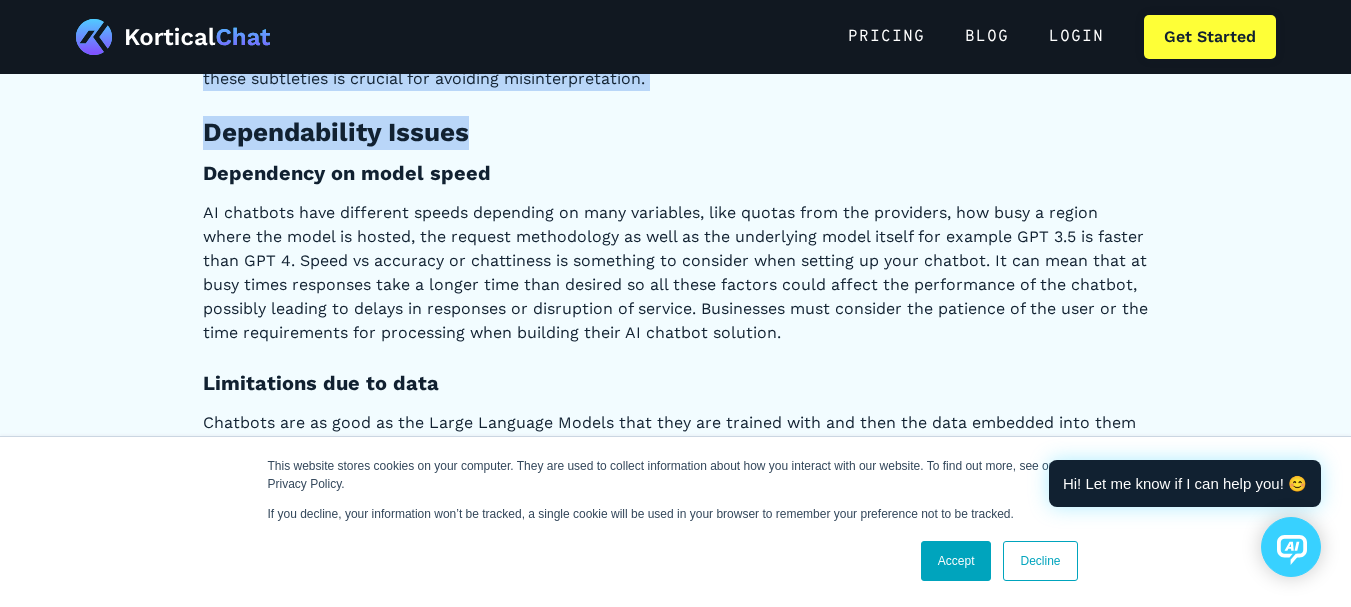 scroll, scrollTop: 8699, scrollLeft: 0, axis: vertical 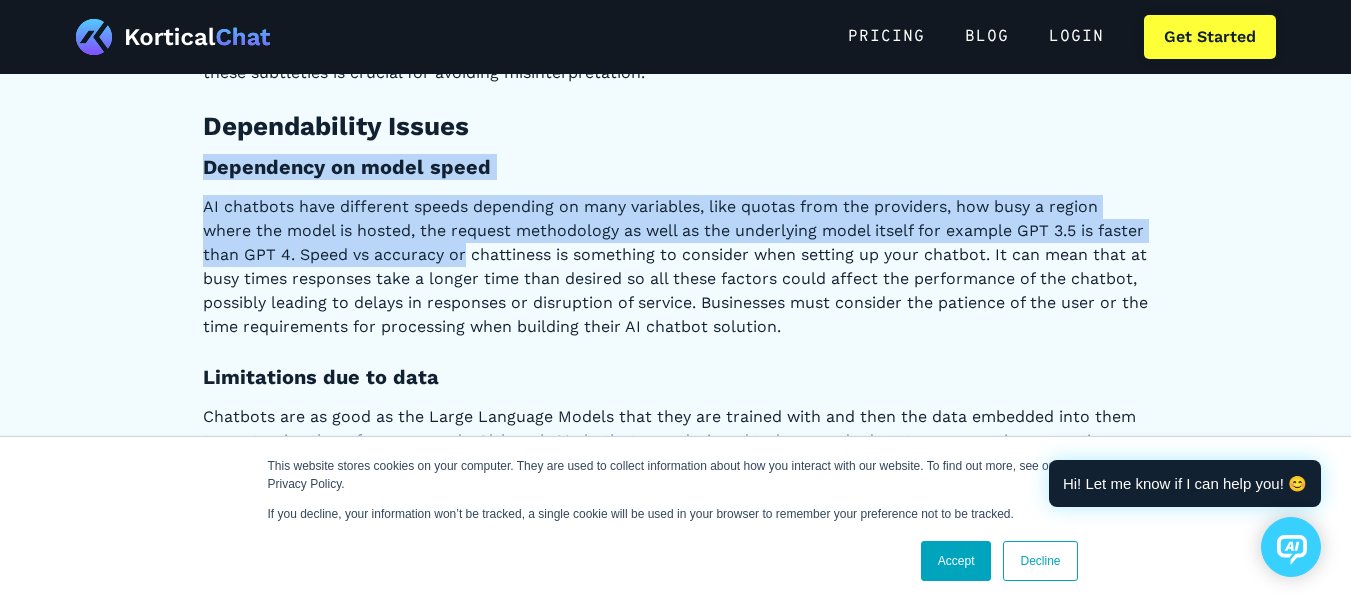 drag, startPoint x: 201, startPoint y: 148, endPoint x: 515, endPoint y: 227, distance: 323.78543 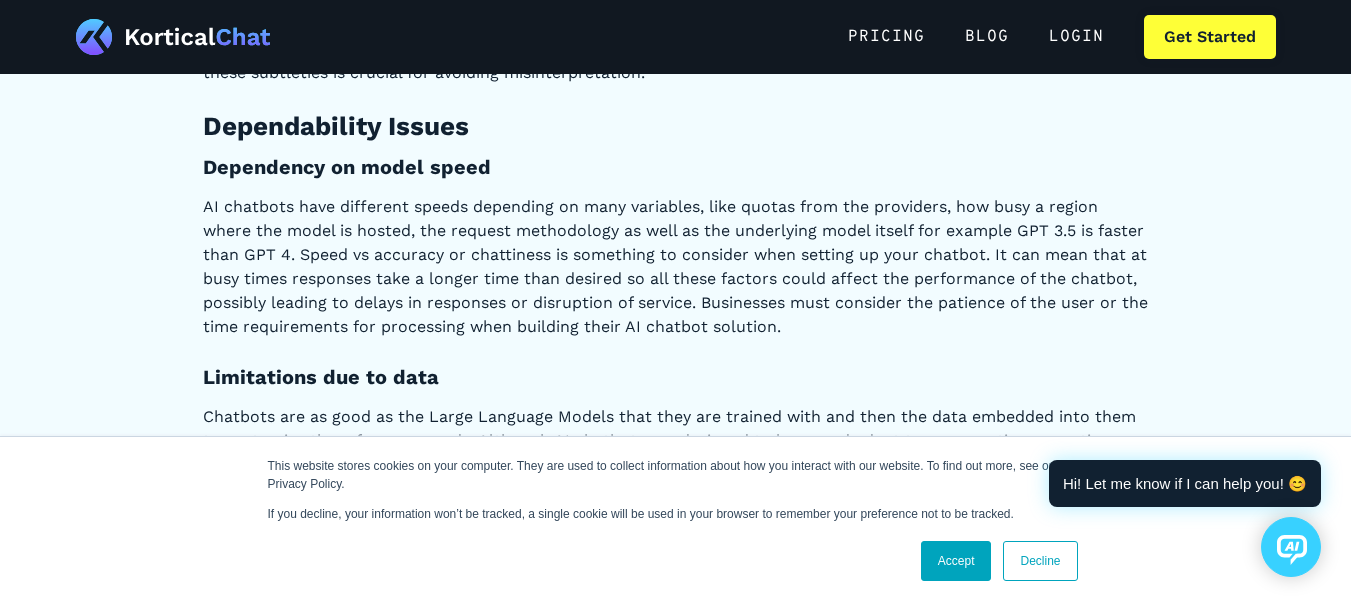 click on "AI chatbots have different speeds depending on many variables, like quotas from the providers, how busy a region where the model is hosted, the request methodology as well as the underlying model itself for example GPT 3.5 is faster than GPT 4. Speed vs accuracy or chattiness is something to consider when setting up your chatbot. It can mean that at busy times responses take a longer time than desired so all these factors could affect the performance of the chatbot, possibly leading to delays in responses or disruption of service. Businesses must consider the patience of the user or the time requirements for processing when building their AI chatbot solution." at bounding box center [676, 267] 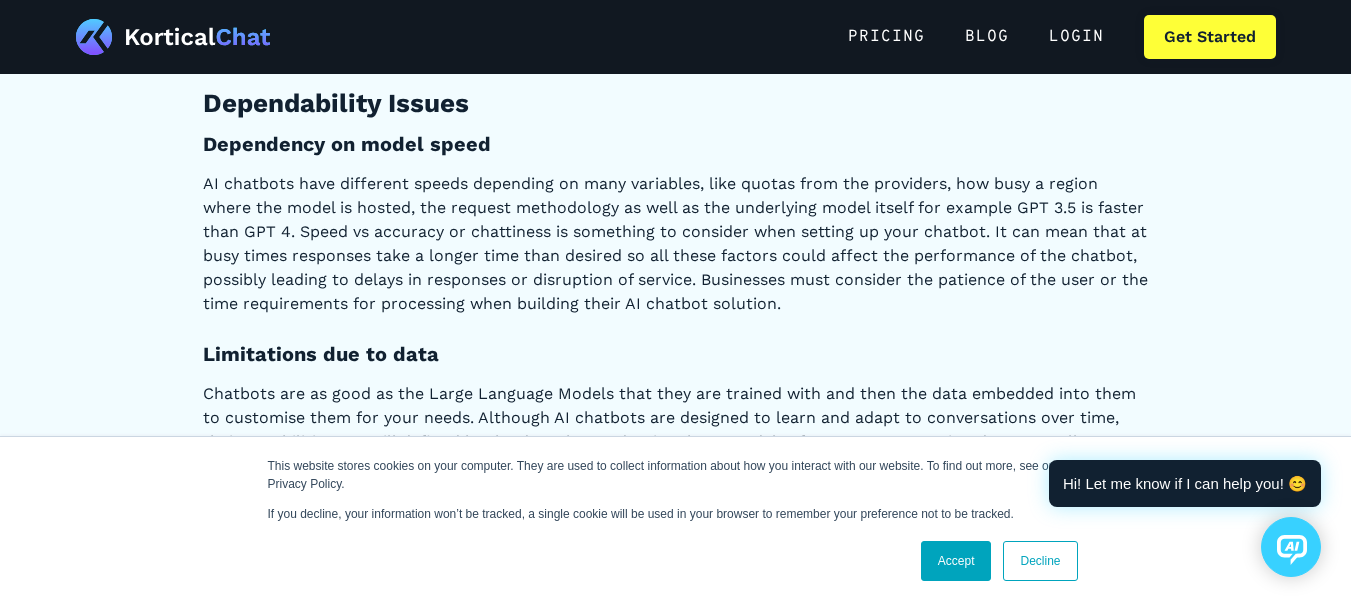 scroll, scrollTop: 8724, scrollLeft: 0, axis: vertical 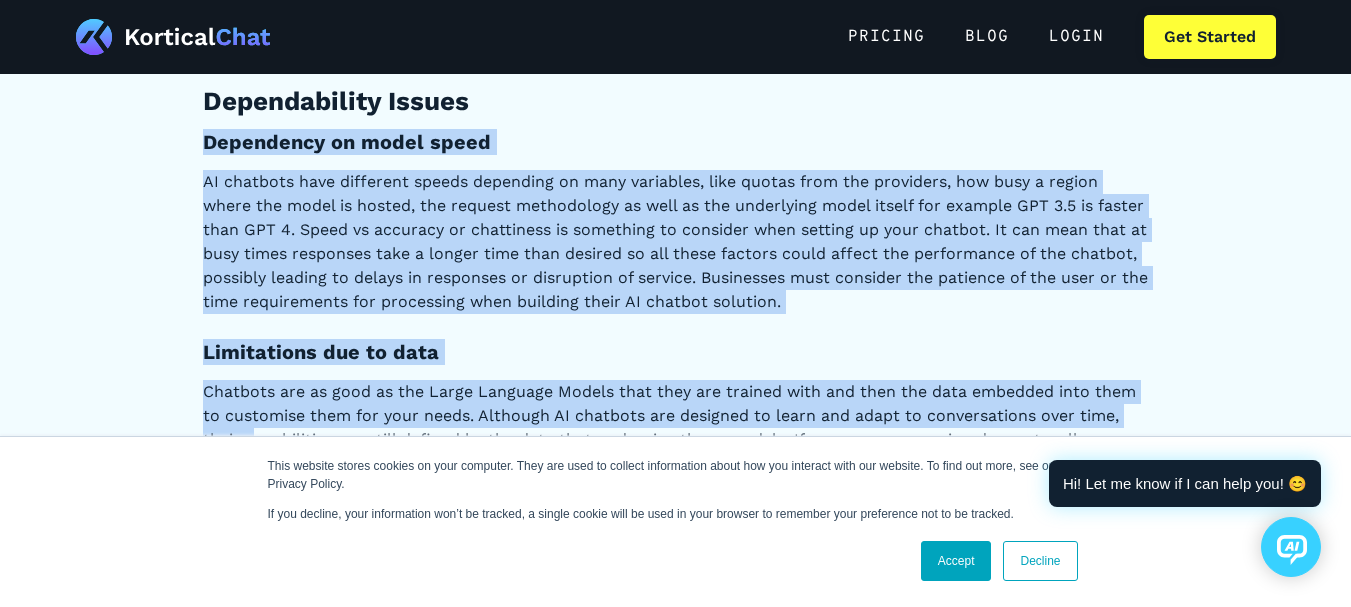 drag, startPoint x: 204, startPoint y: 112, endPoint x: 254, endPoint y: 419, distance: 311.045 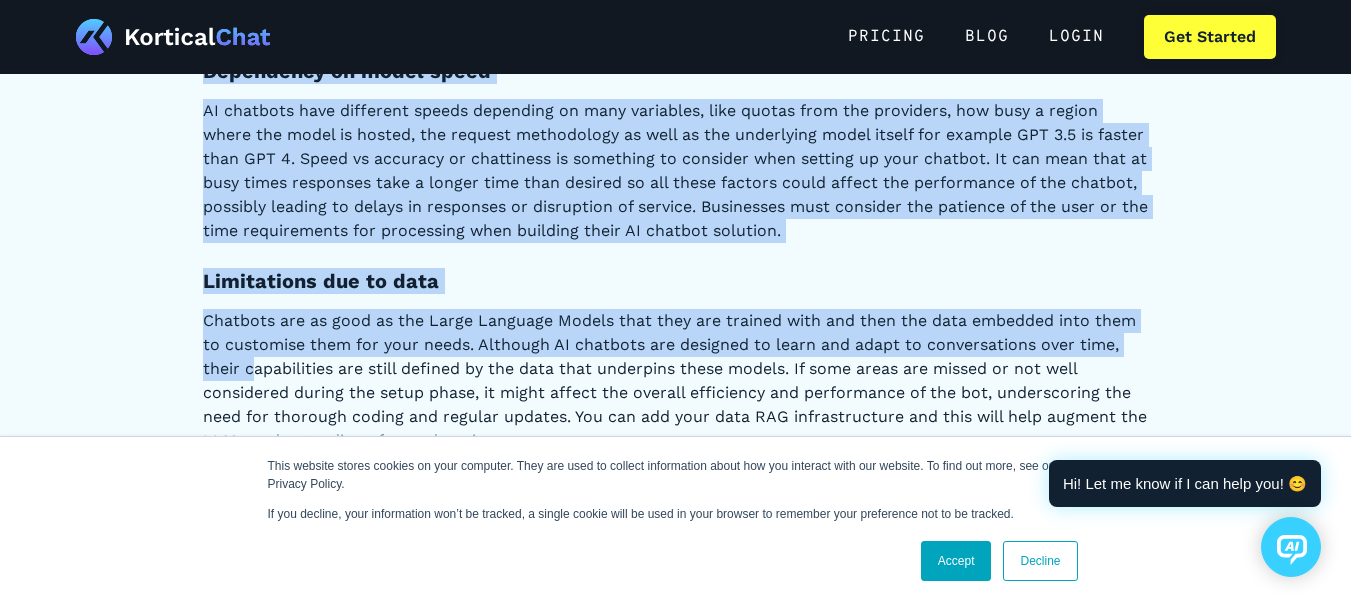 scroll, scrollTop: 8794, scrollLeft: 0, axis: vertical 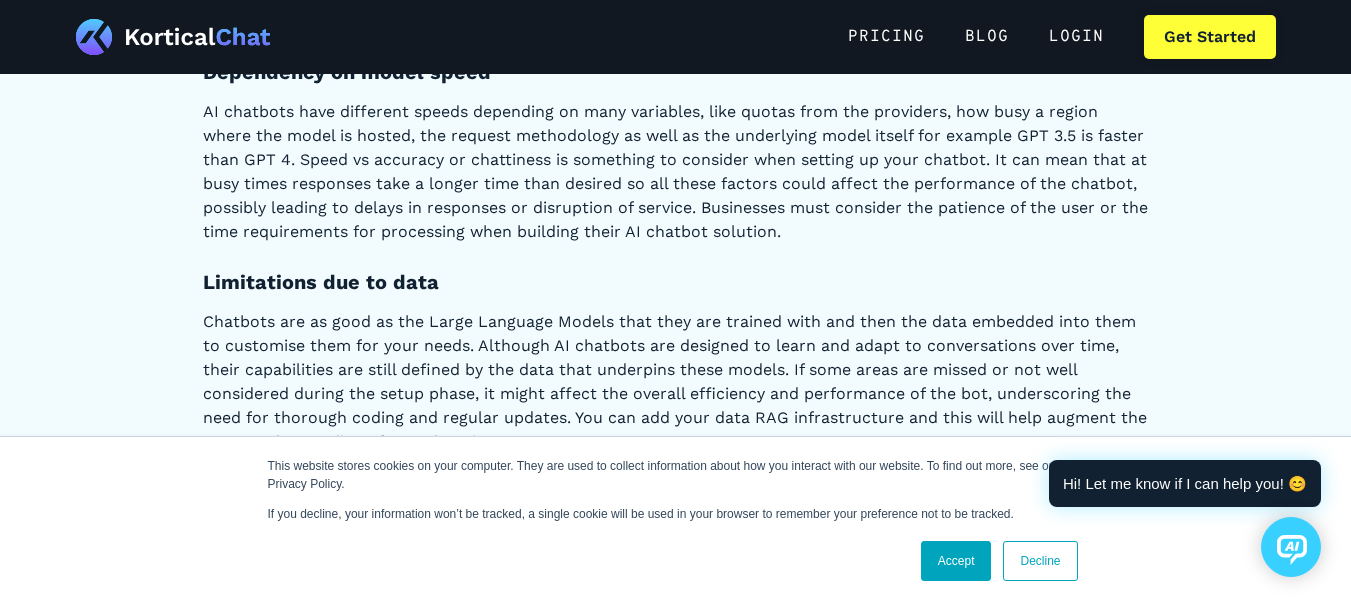 click on "Chatbots are as good as the Large Language Models that they are trained with and then the data embedded into them to customise them for your needs. Although AI chatbots are designed to learn and adapt to conversations over time, their capabilities are still defined by the data that underpins these models. If some areas are missed or not well considered during the setup phase, it might affect the overall efficiency and performance of the bot, underscoring the need for thorough coding and regular updates. You can add your data RAG infrastructure and this will help augment the LLMs understanding of your domain." at bounding box center [676, 382] 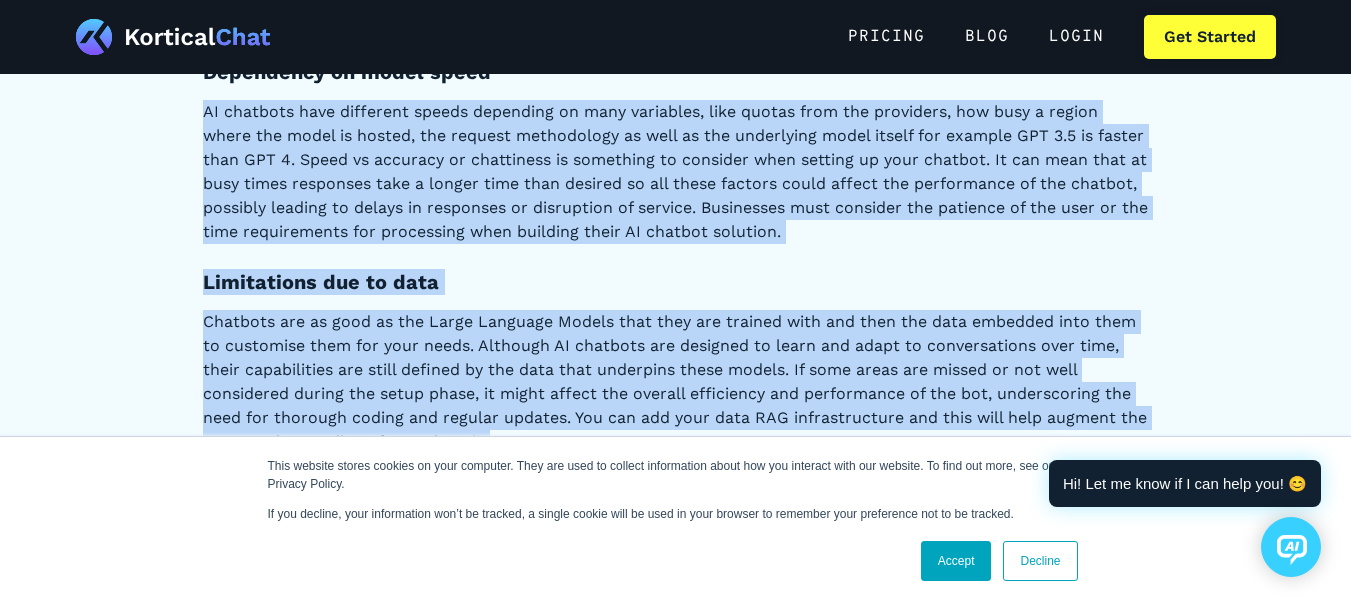 drag, startPoint x: 200, startPoint y: 95, endPoint x: 504, endPoint y: 412, distance: 439.2095 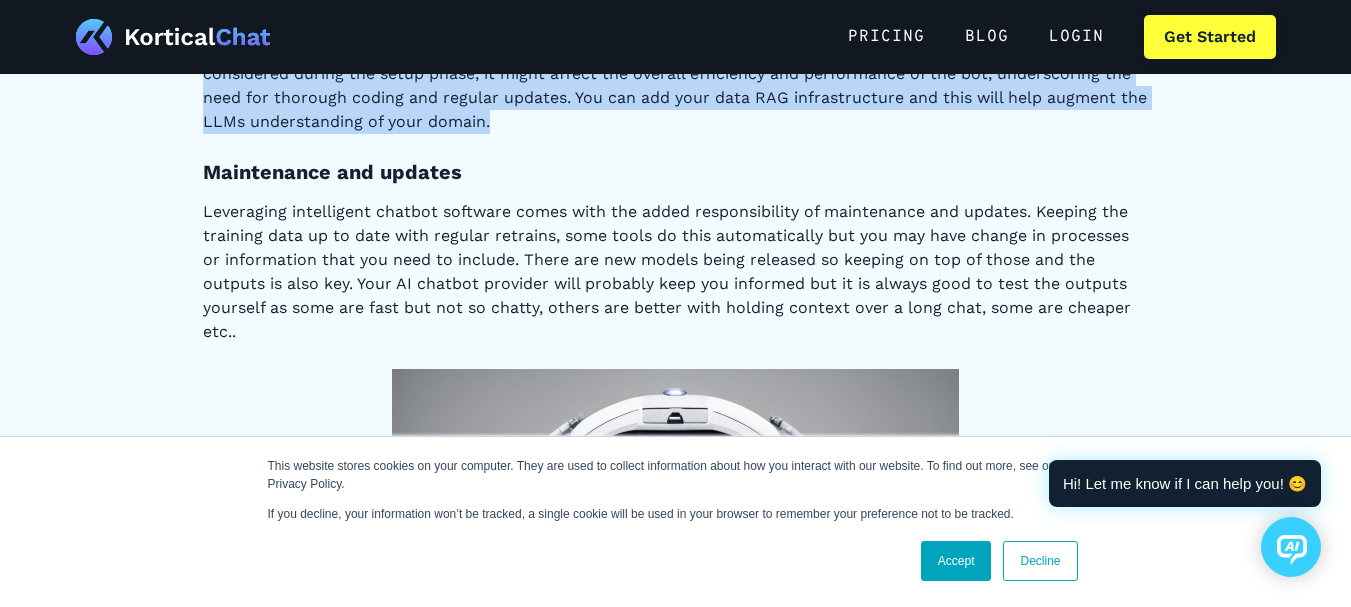 scroll, scrollTop: 9134, scrollLeft: 0, axis: vertical 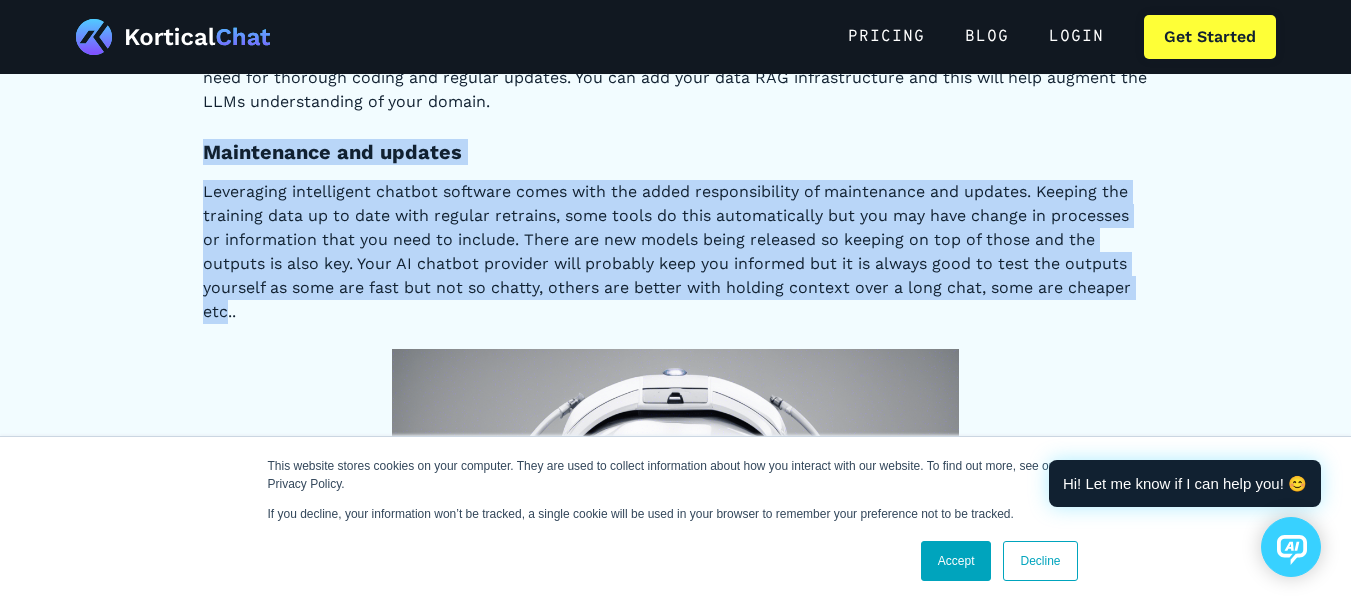 drag, startPoint x: 194, startPoint y: 127, endPoint x: 226, endPoint y: 291, distance: 167.09279 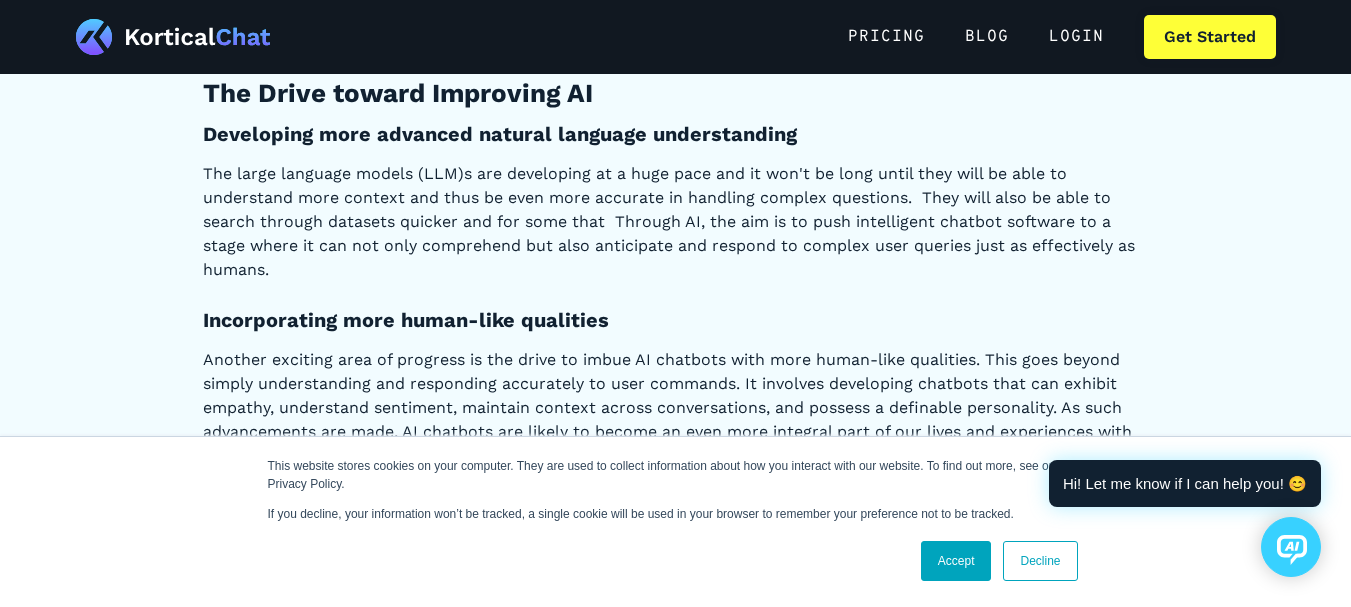 scroll, scrollTop: 10125, scrollLeft: 0, axis: vertical 